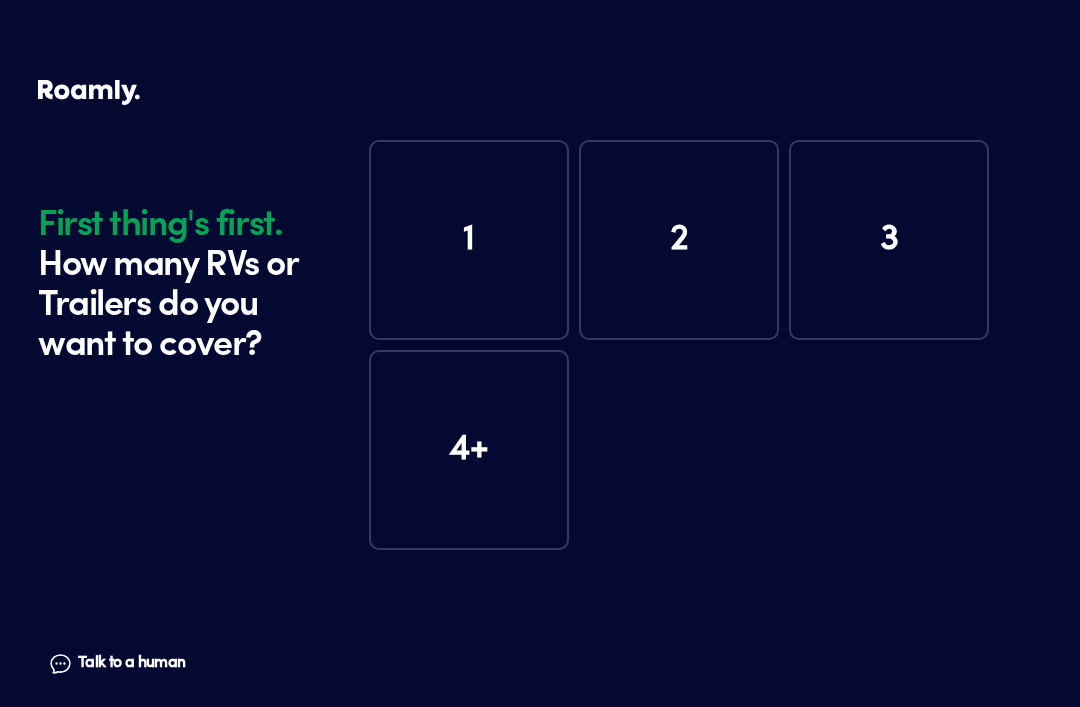 scroll, scrollTop: 0, scrollLeft: 0, axis: both 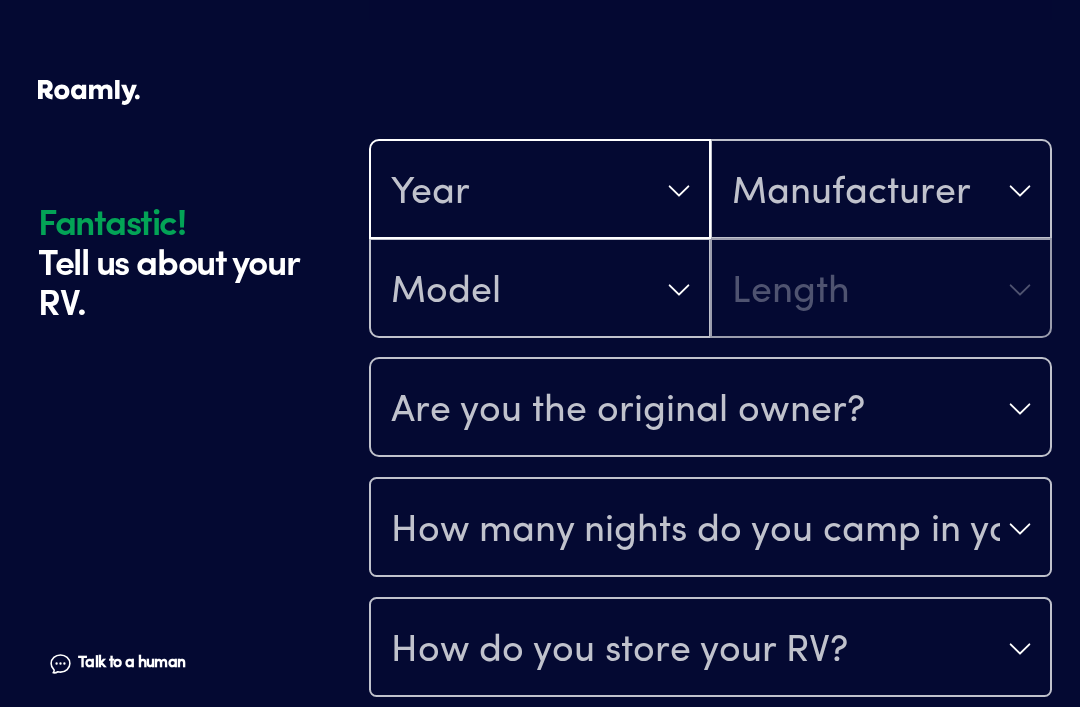 click on "Year" at bounding box center (540, 191) 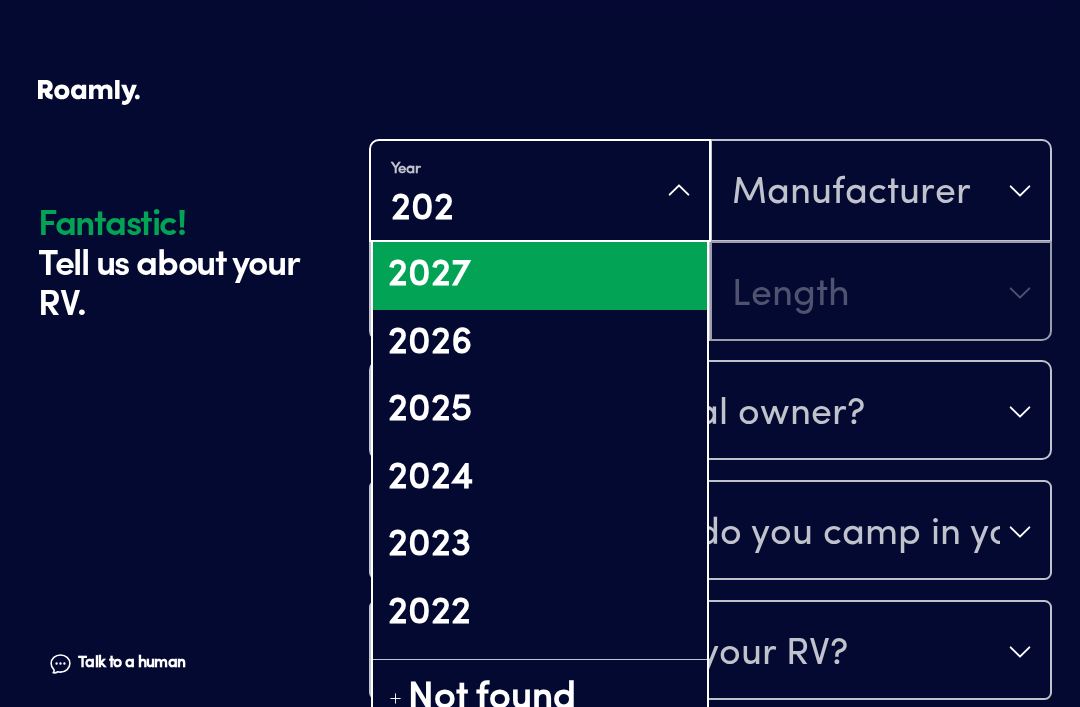 type on "2024" 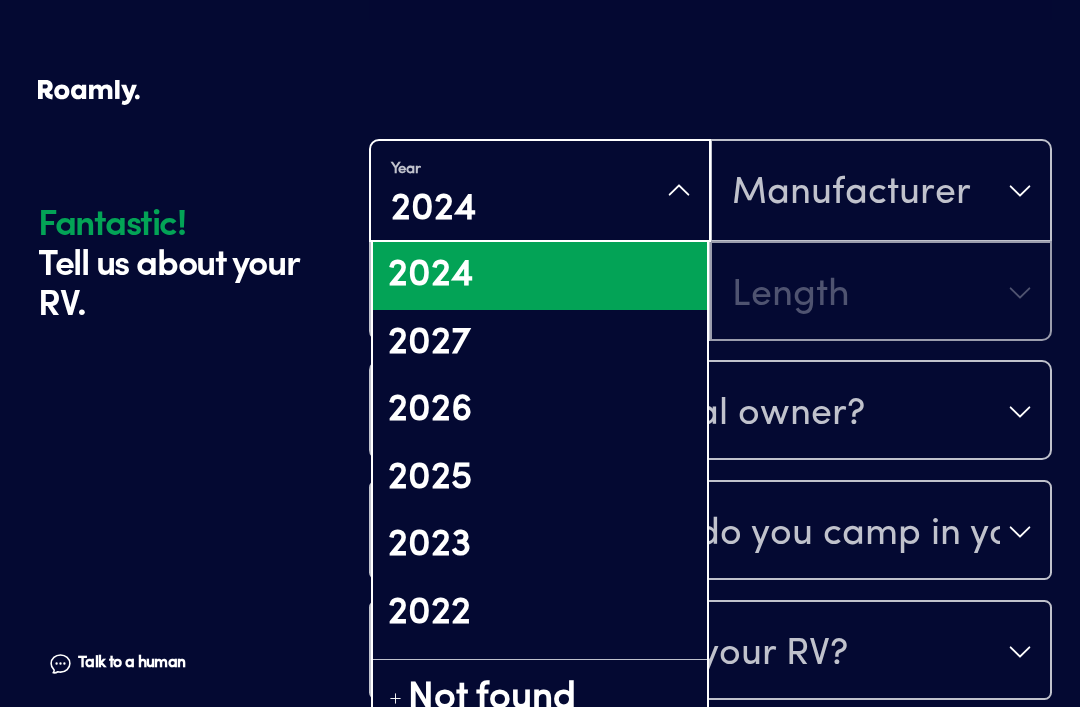 click on "2024" at bounding box center [540, 276] 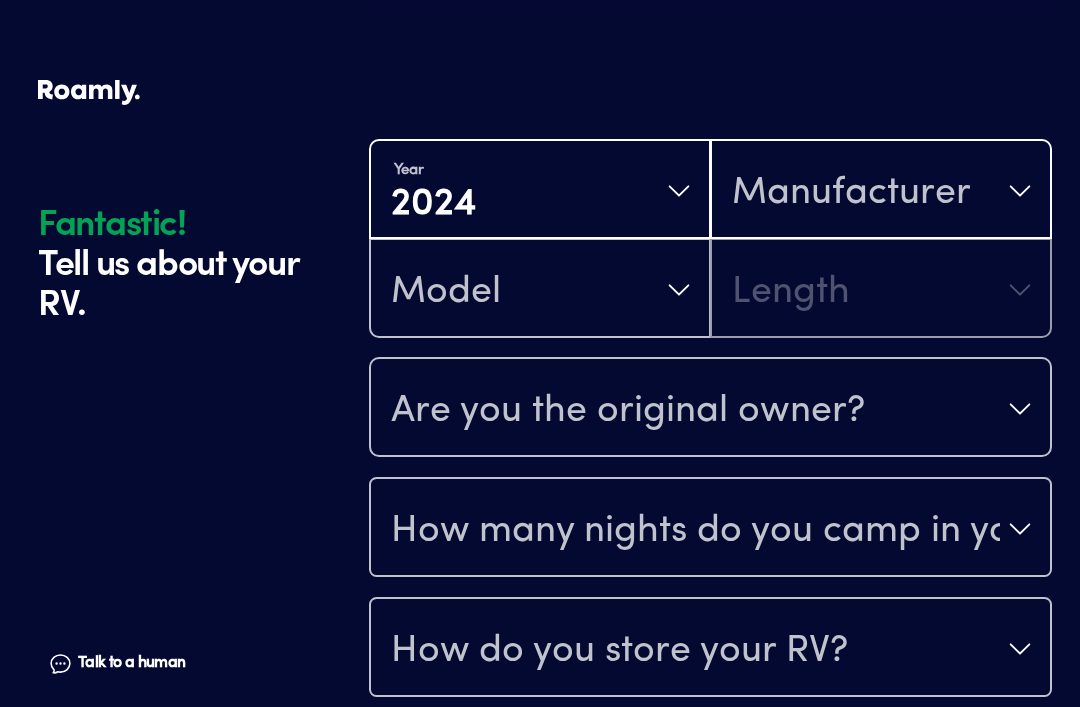 click on "Manufacturer" at bounding box center (881, 191) 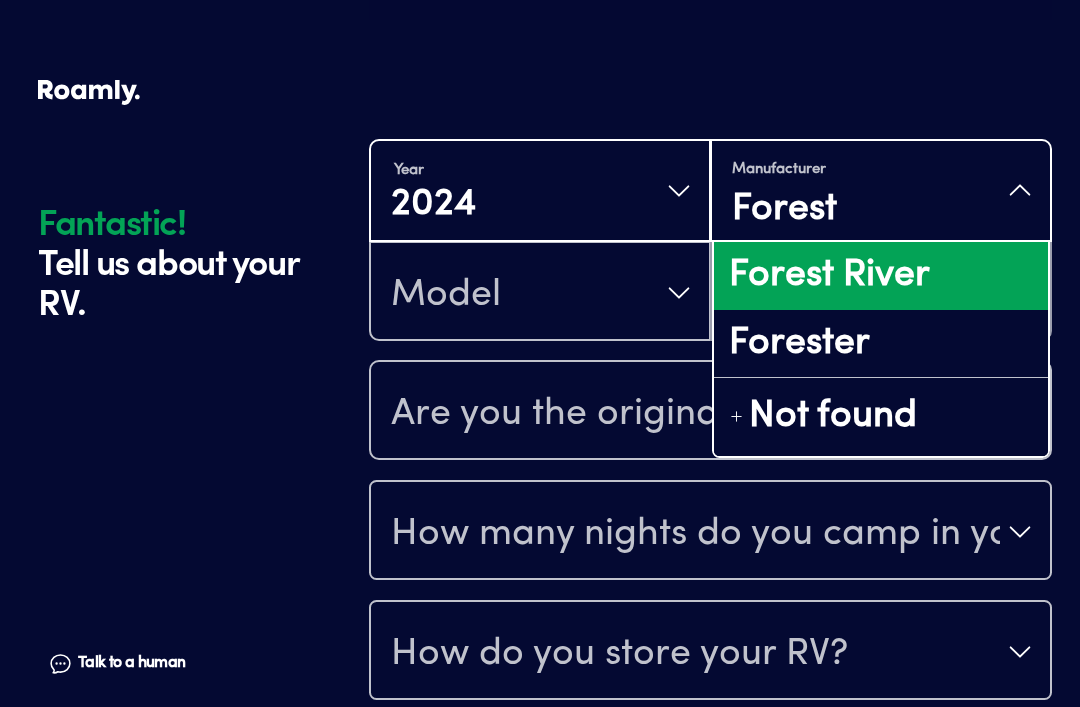 type on "Forest r" 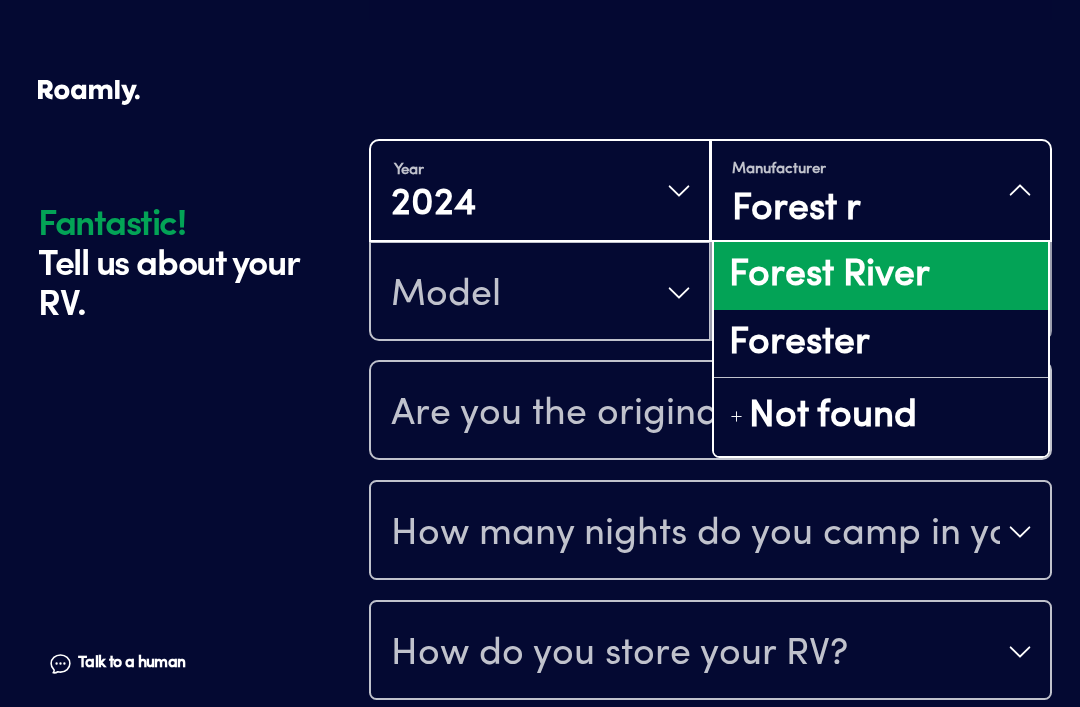 click on "Forest River" at bounding box center [881, 276] 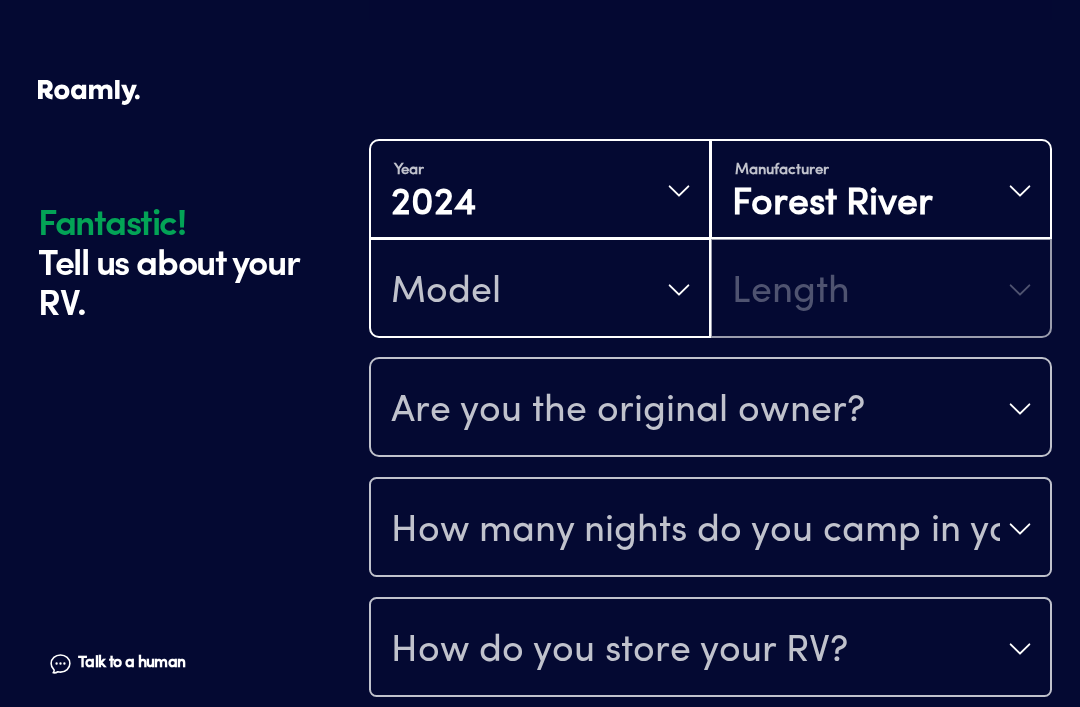 click on "Model" at bounding box center [540, 290] 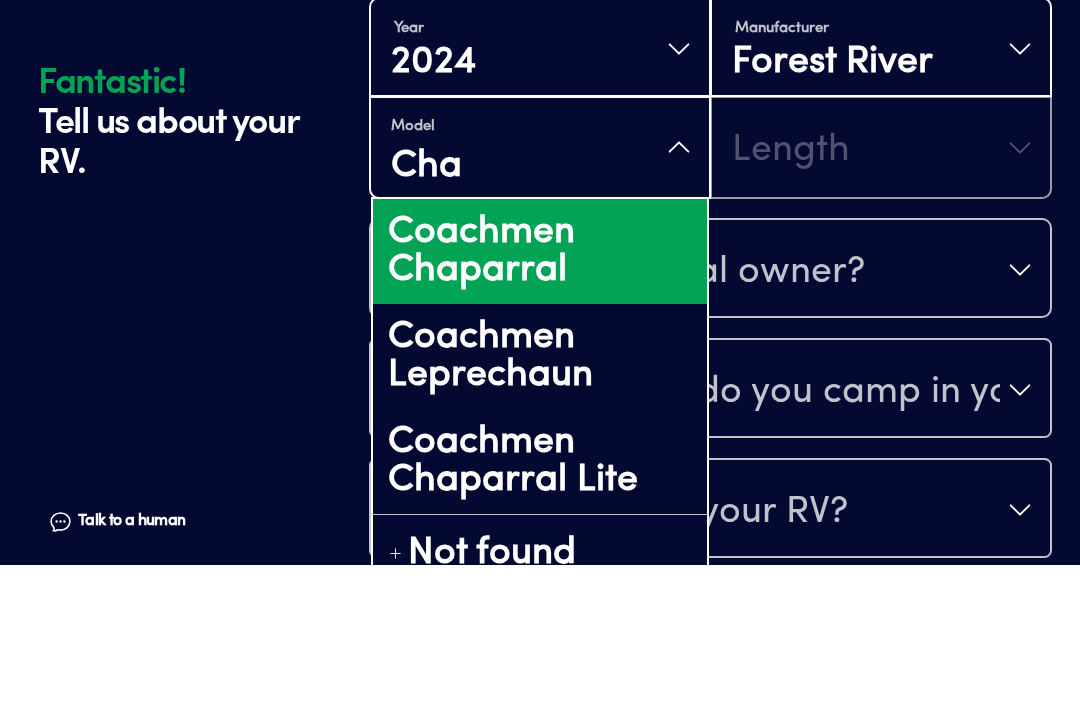 type on "Chap" 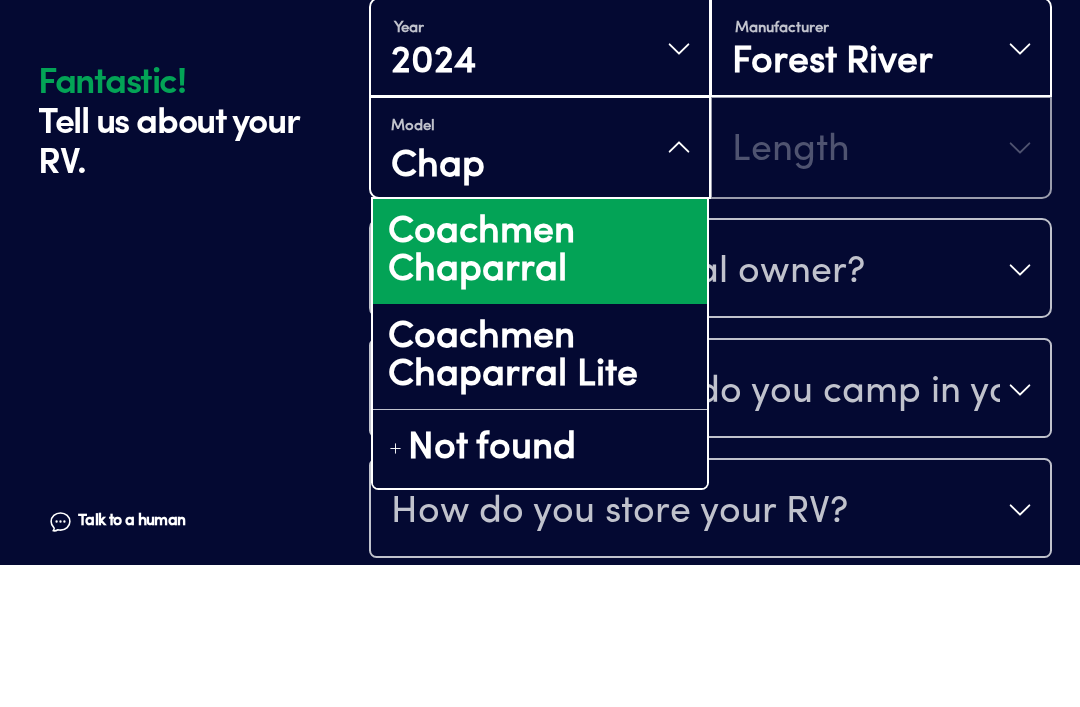 click on "Coachmen Chaparral" at bounding box center [540, 393] 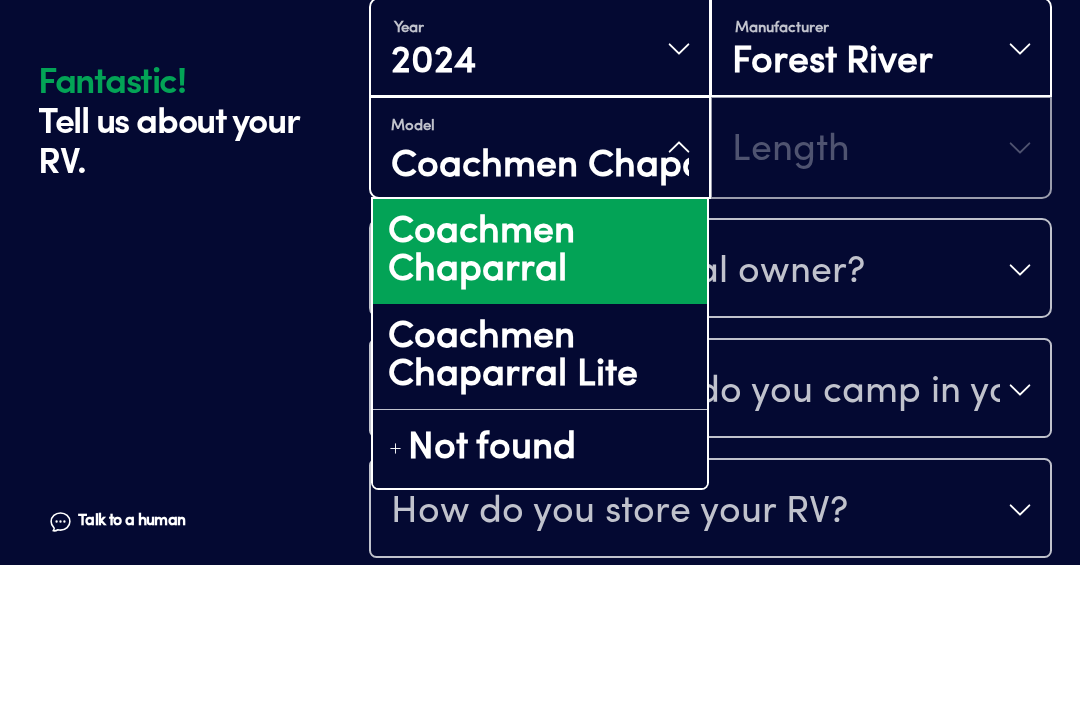 scroll, scrollTop: 732, scrollLeft: 0, axis: vertical 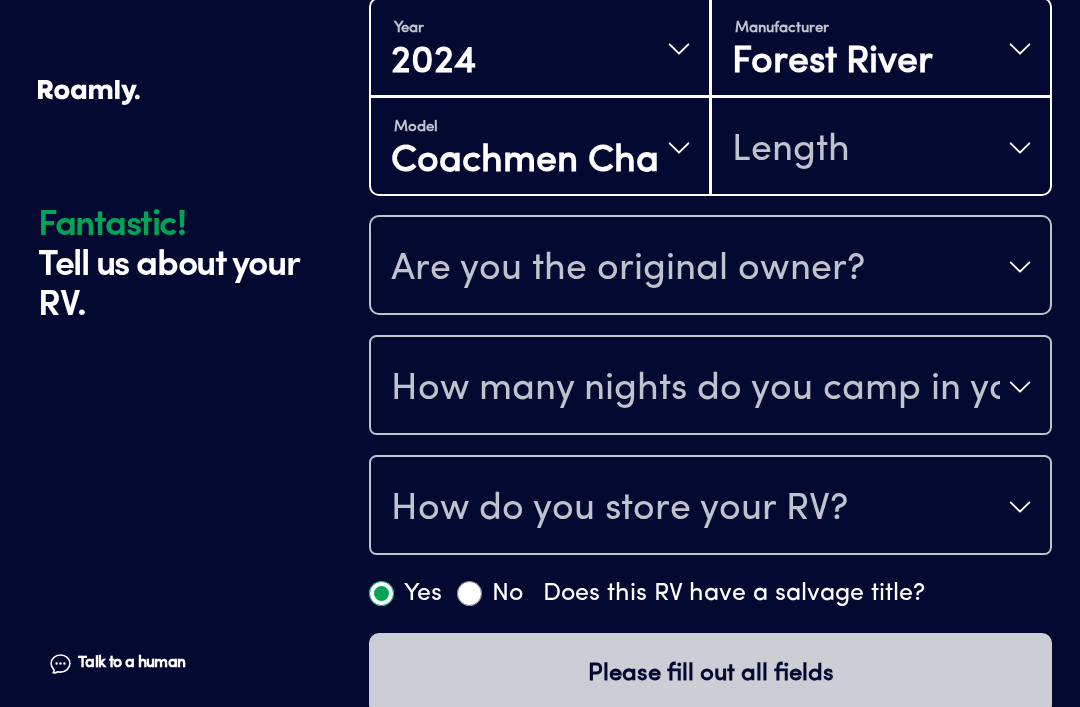 click on "Length" at bounding box center [881, 148] 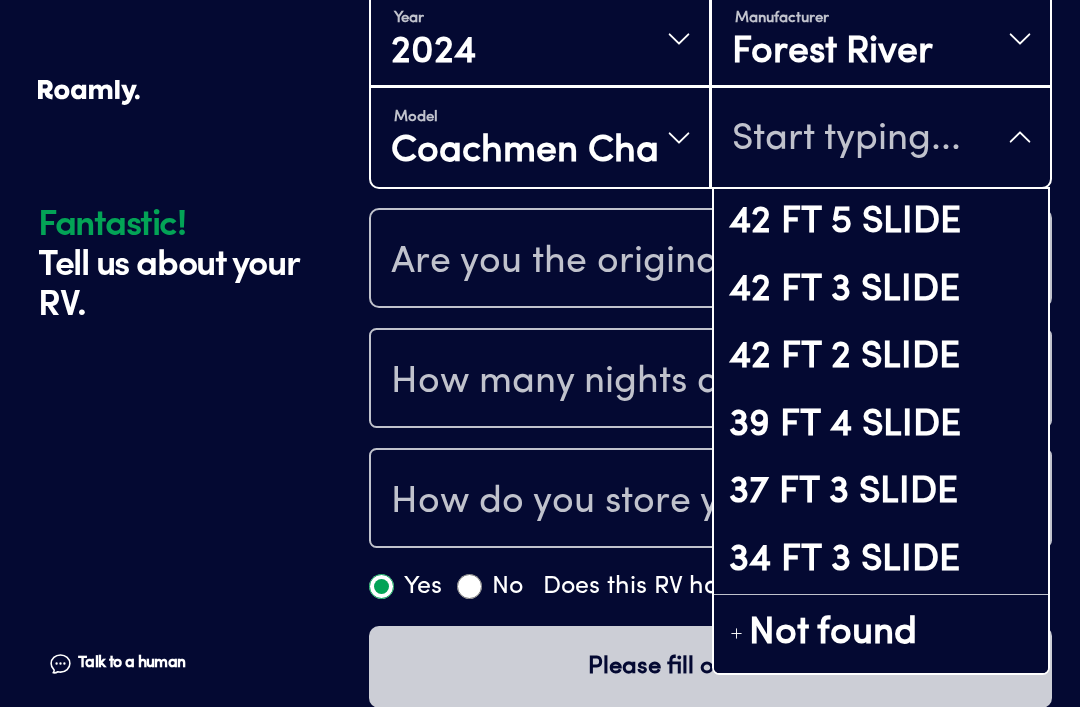 scroll, scrollTop: 740, scrollLeft: 0, axis: vertical 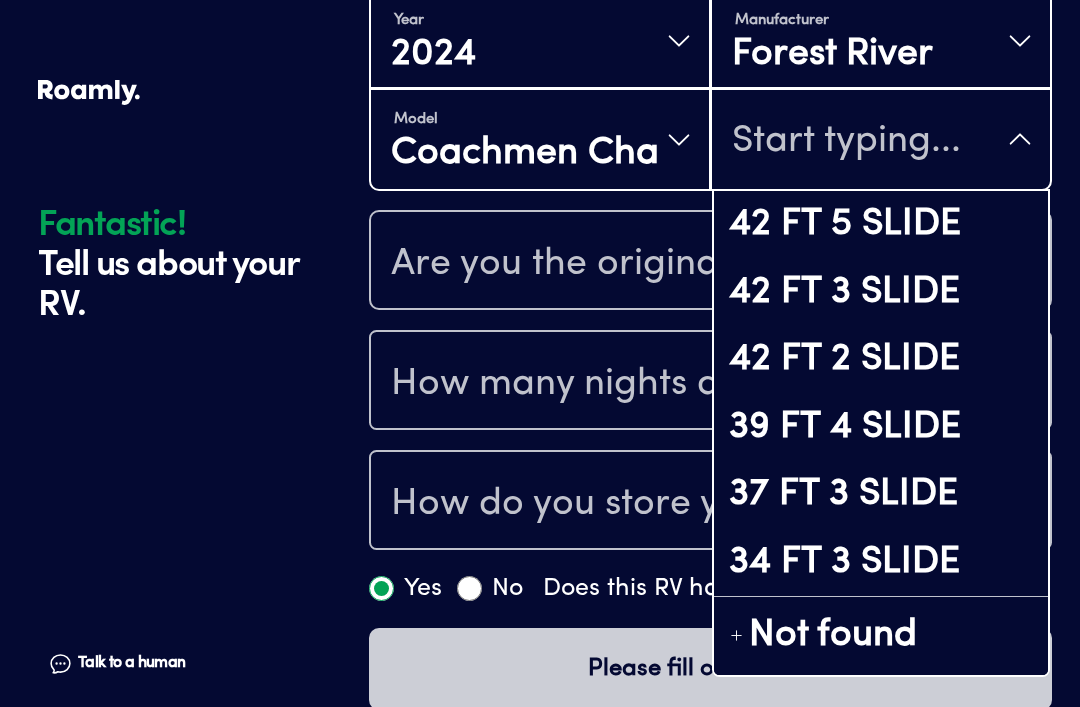 click on "Not found" at bounding box center [833, 636] 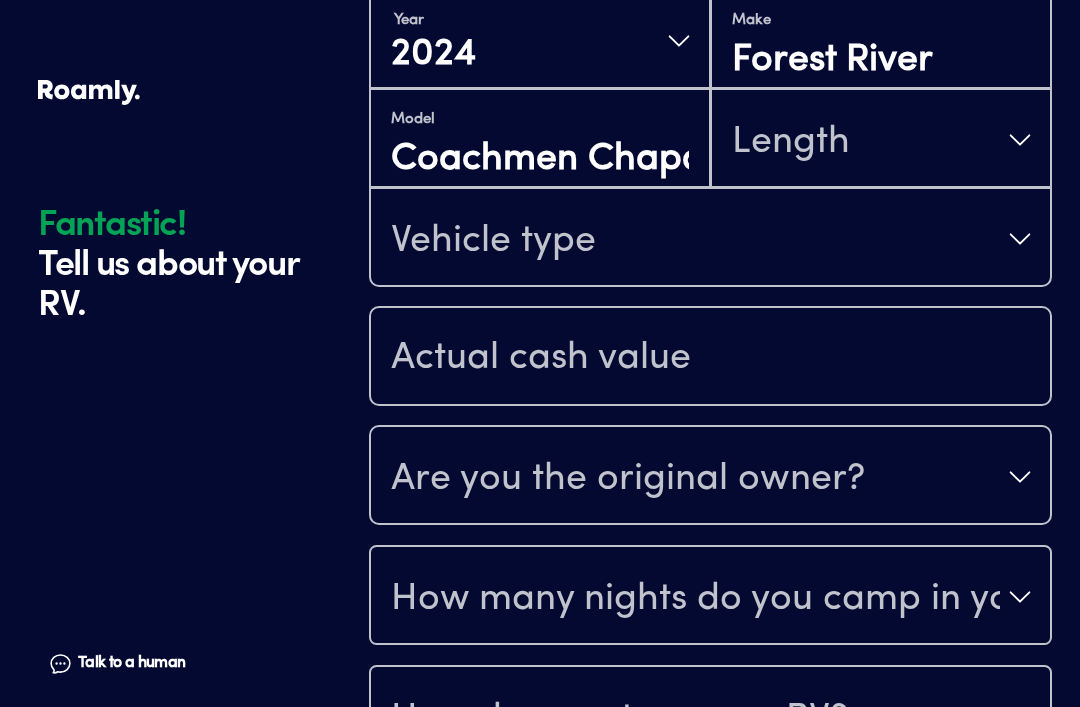 click on "Vehicle type" at bounding box center (710, 239) 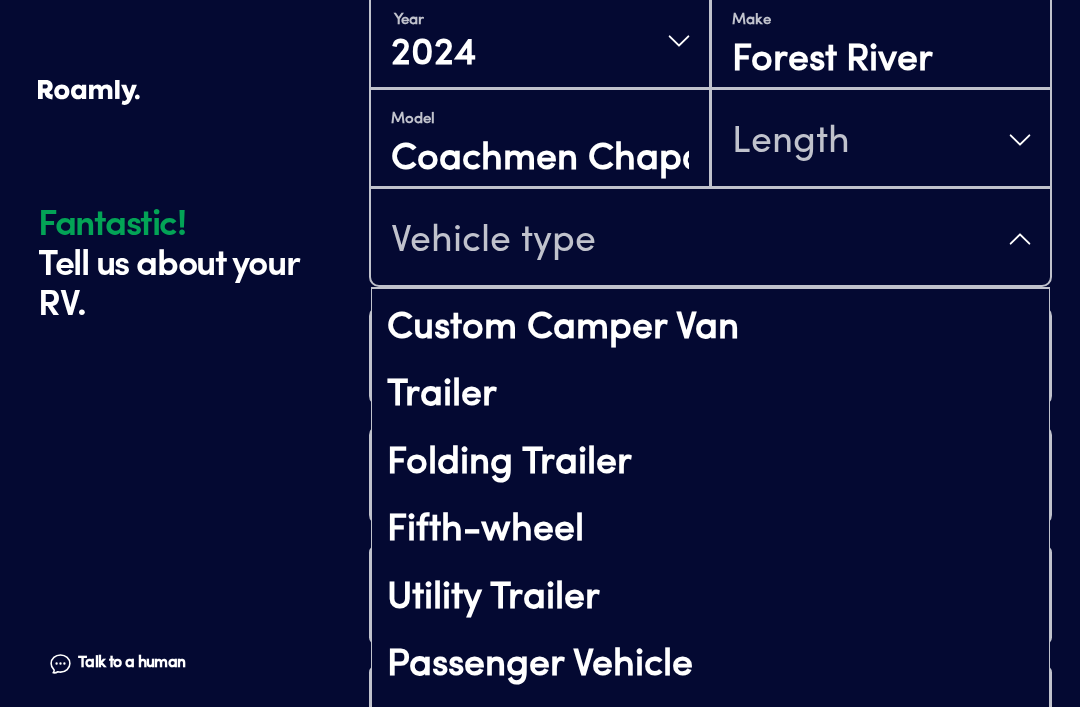 scroll, scrollTop: 198, scrollLeft: 0, axis: vertical 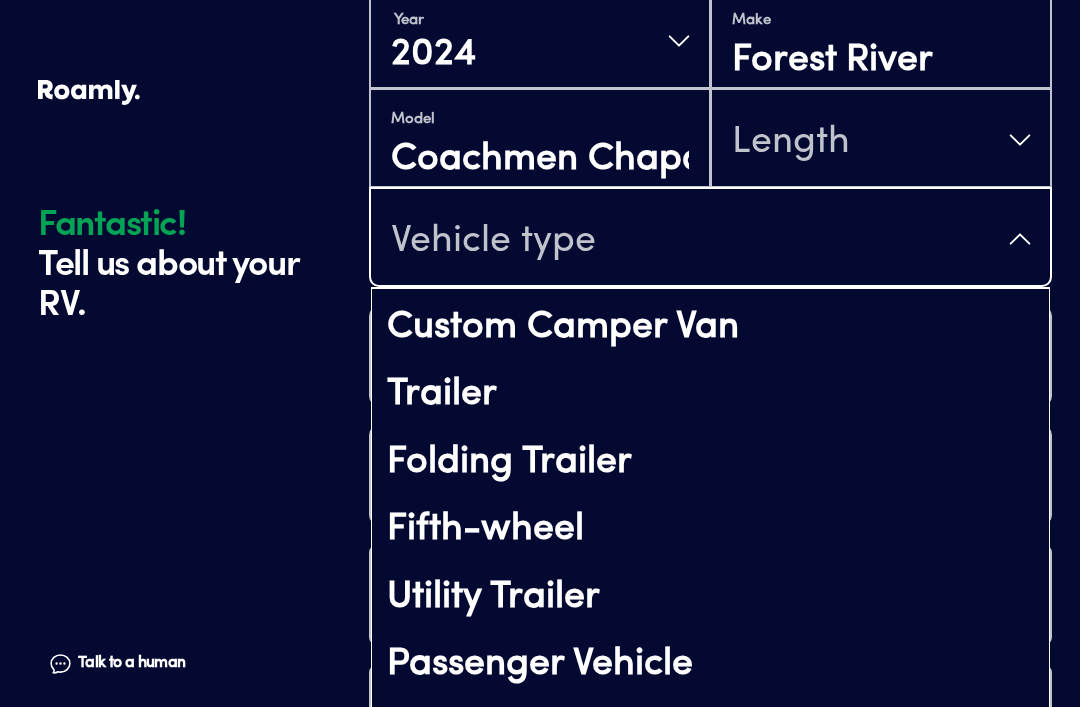 click on "Fifth-wheel" at bounding box center [710, 530] 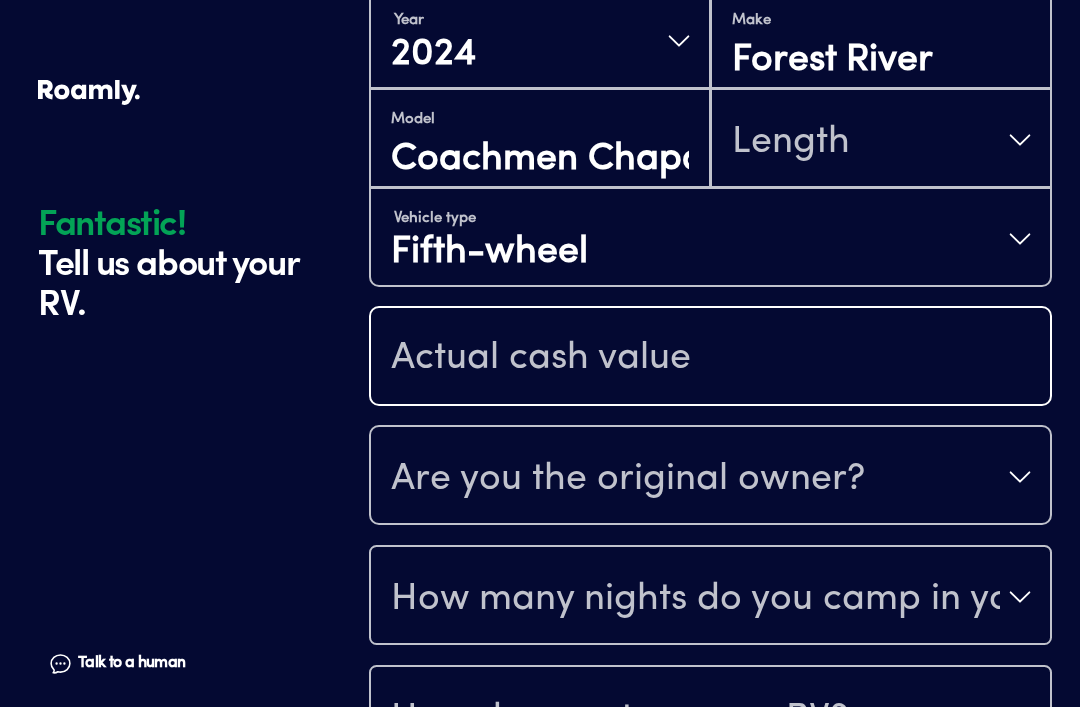 click at bounding box center [710, 358] 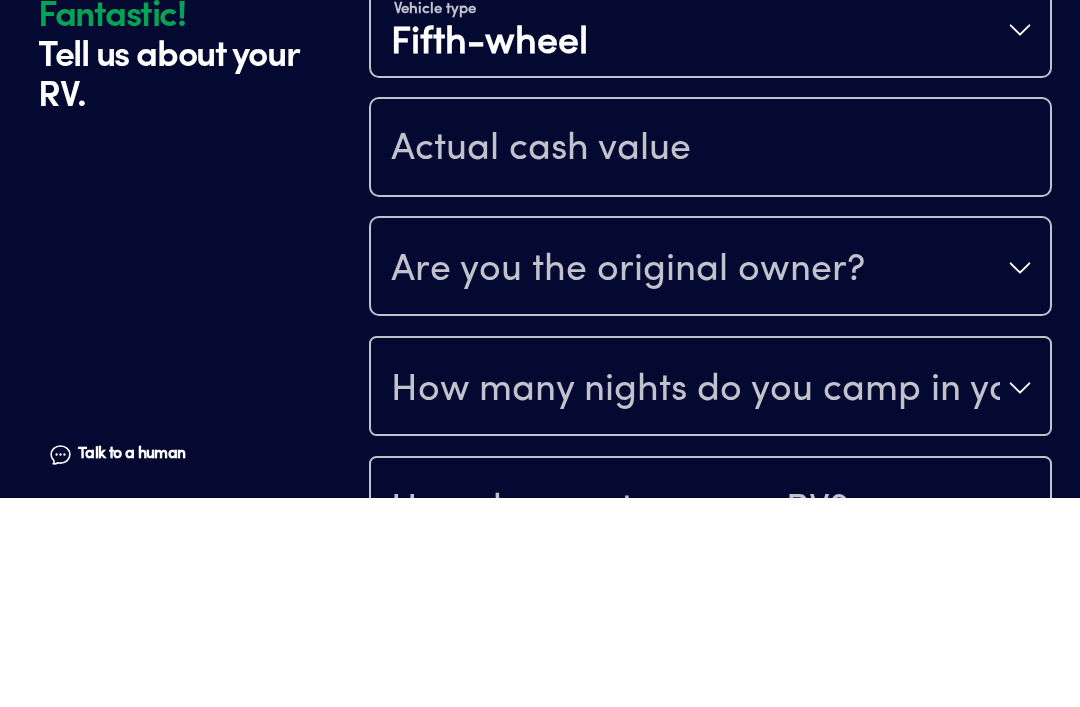 click on "Fantastic! Tell us about your RV. Talk to a human Chat 1 2 3 4+ Edit How many RVs or Trailers do you want to cover? Fantastic! Tell us about your RV. Talk to a human Chat Year [DATE] Make Forest River Model Coachmen Chaparral Length Vehicle type Fifth-wheel Are you the original owner? How many nights do you camp in your RV? How do you store your RV? Yes No Does this RV have a salvage title? Please fill out all fields" at bounding box center (540, 107) 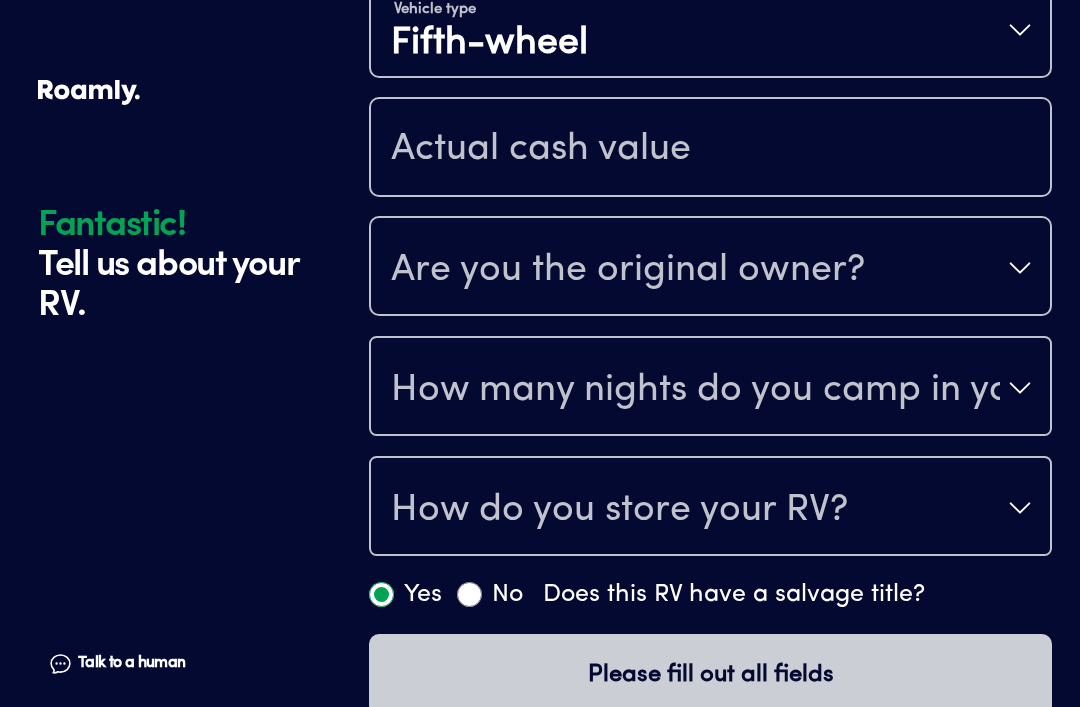 click on "Are you the original owner?" at bounding box center (710, 268) 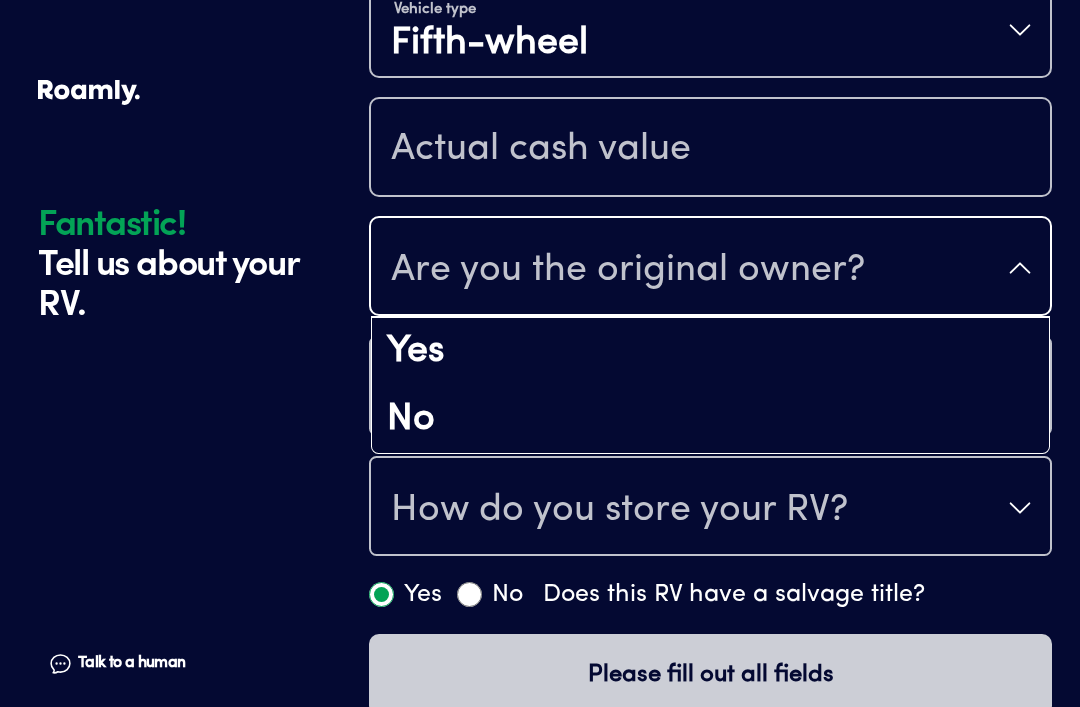 click on "Yes" at bounding box center [710, 352] 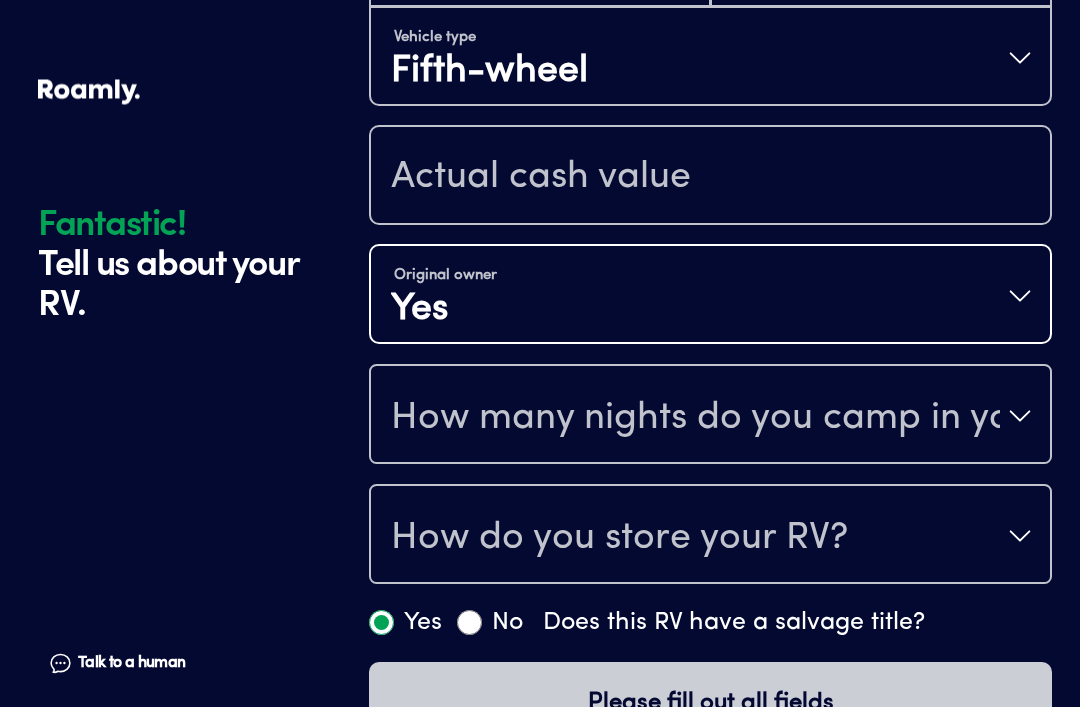 scroll, scrollTop: 922, scrollLeft: 0, axis: vertical 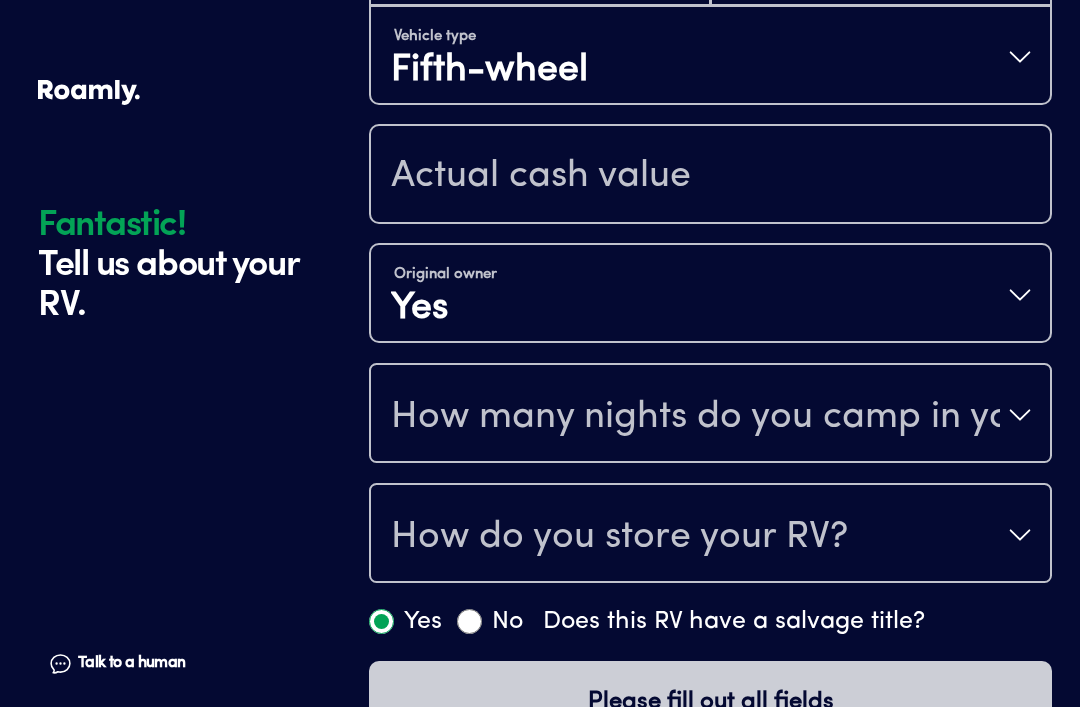 click on "How many nights do you camp in your RV?" at bounding box center [695, 417] 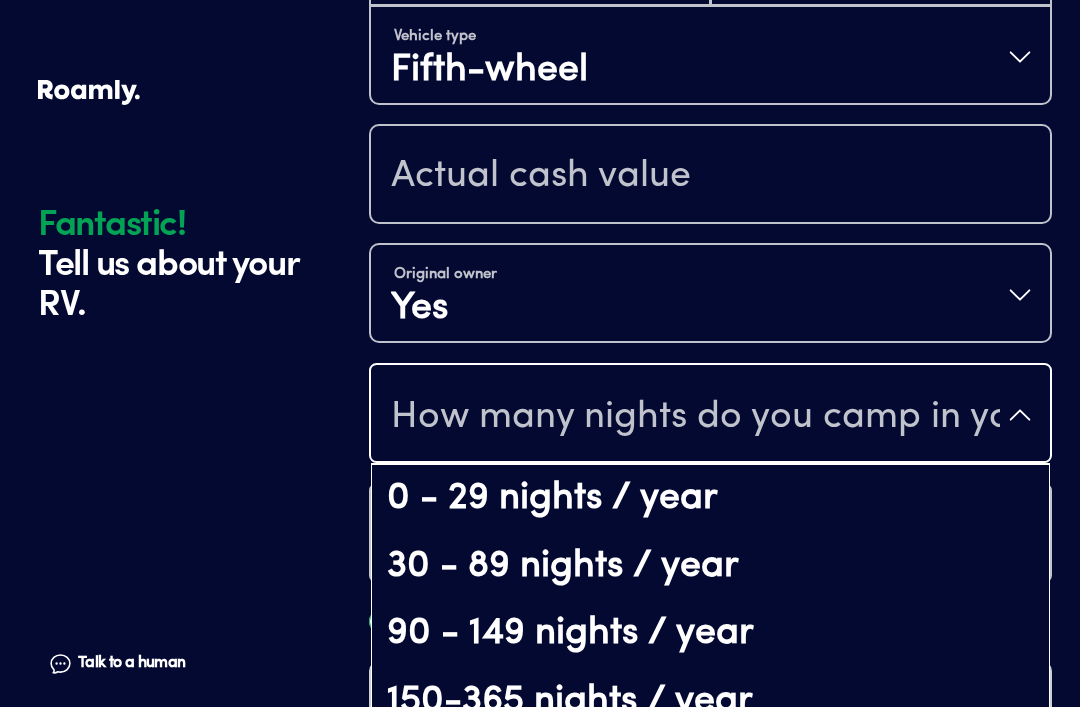 click on "0 - 29 nights / year" at bounding box center (710, 499) 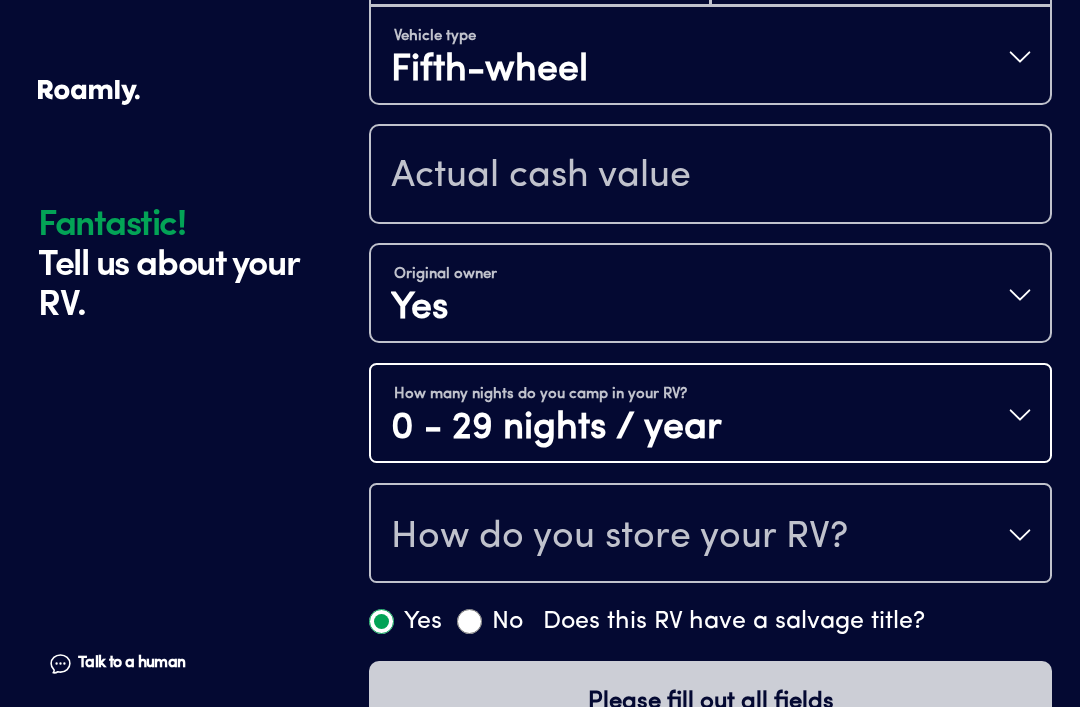 click on "How do you store your RV?" at bounding box center [710, 535] 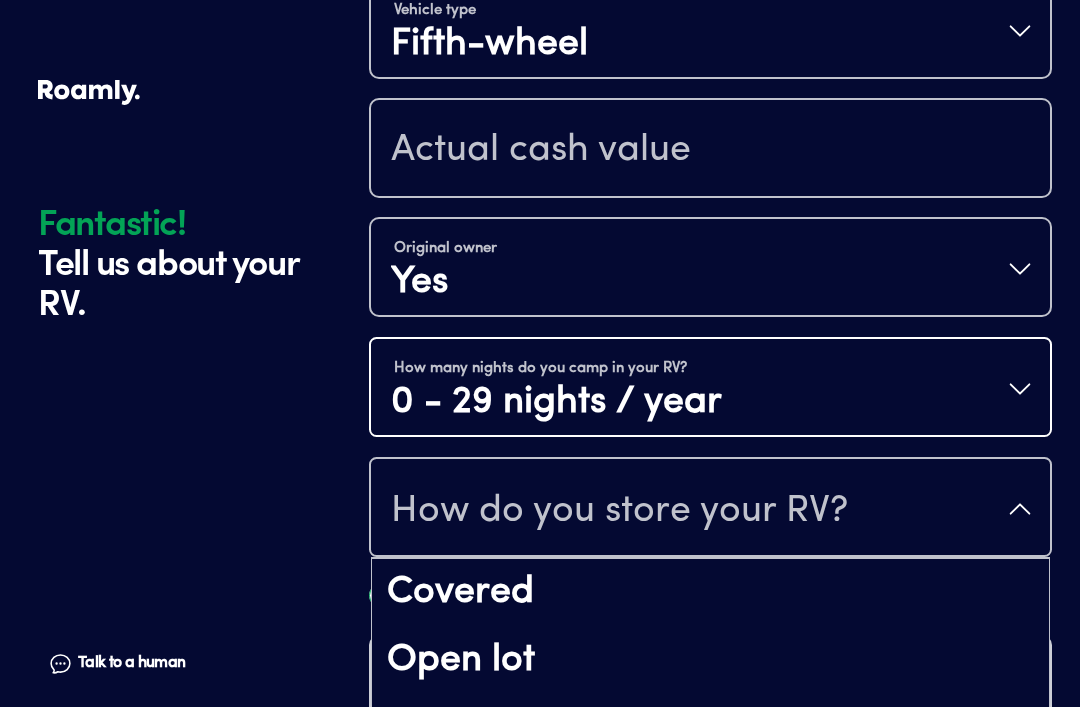 scroll, scrollTop: 83, scrollLeft: 0, axis: vertical 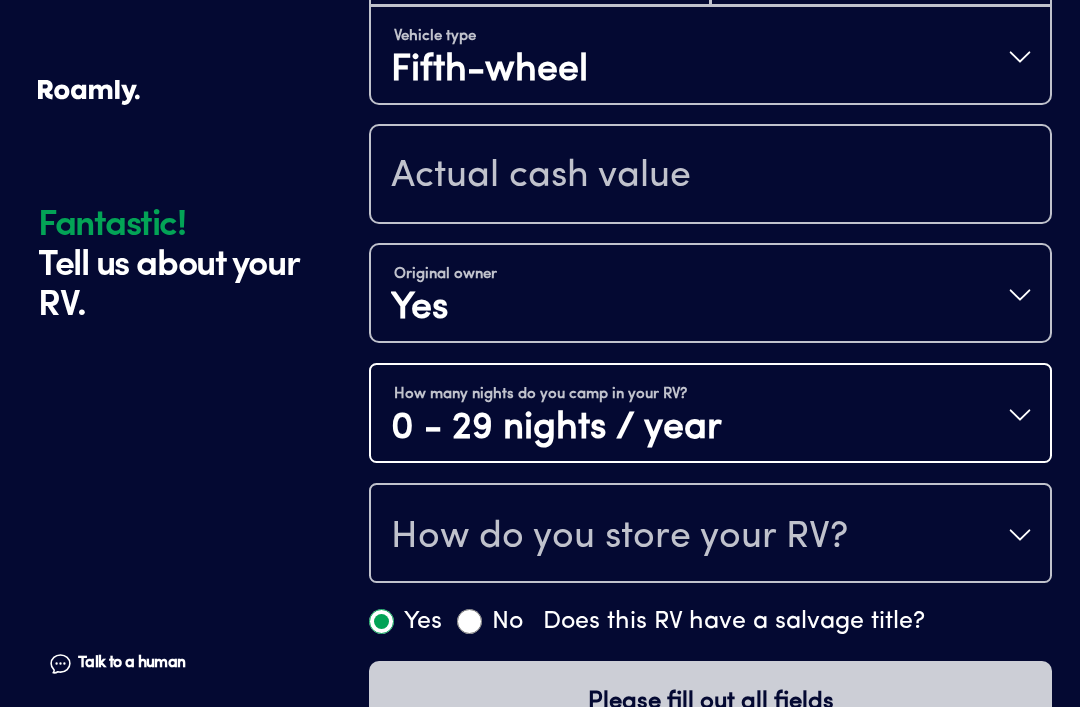 click on "How do you store your RV?" at bounding box center [710, 535] 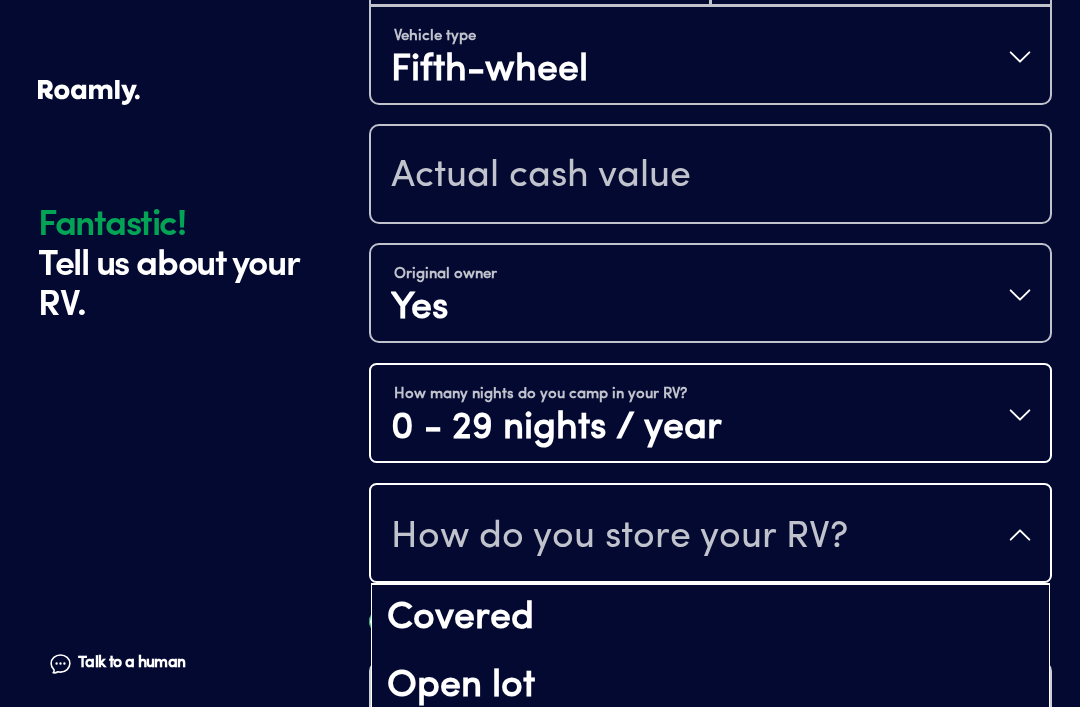 click on "Open lot" at bounding box center (710, 687) 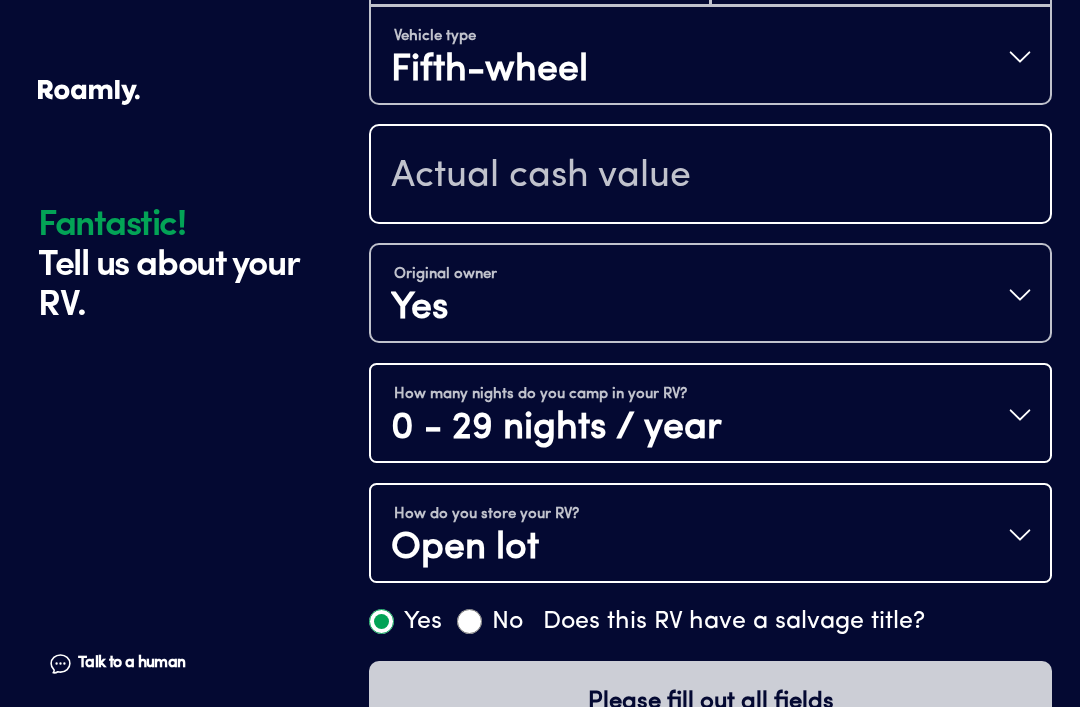 click at bounding box center (710, 176) 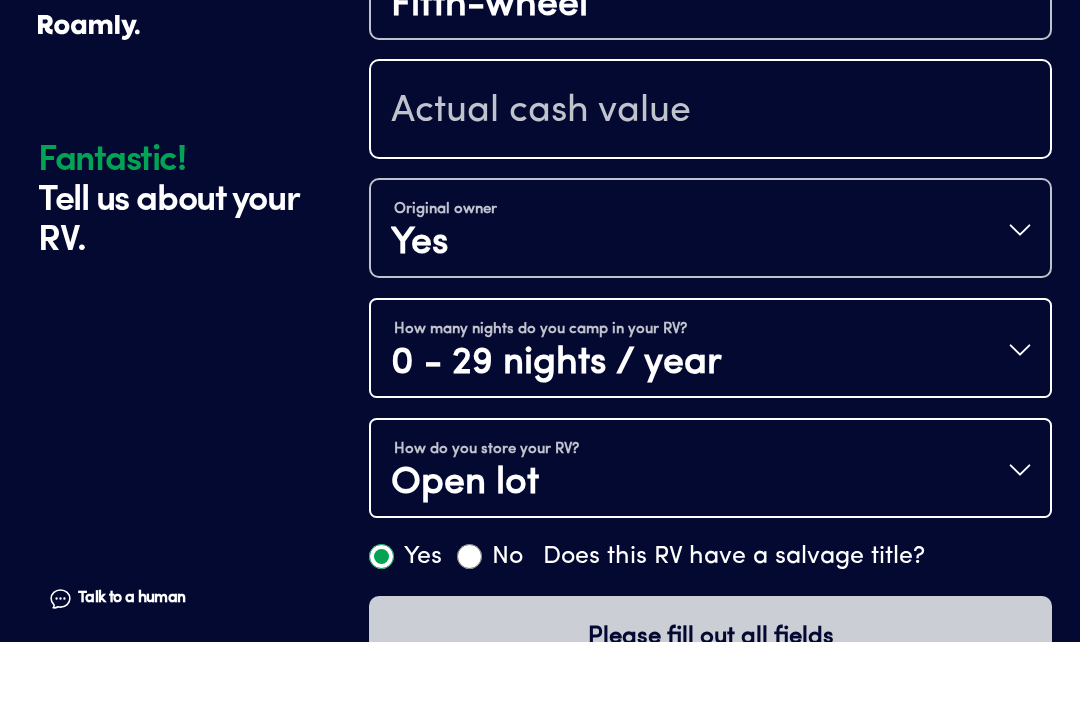 scroll, scrollTop: 987, scrollLeft: 0, axis: vertical 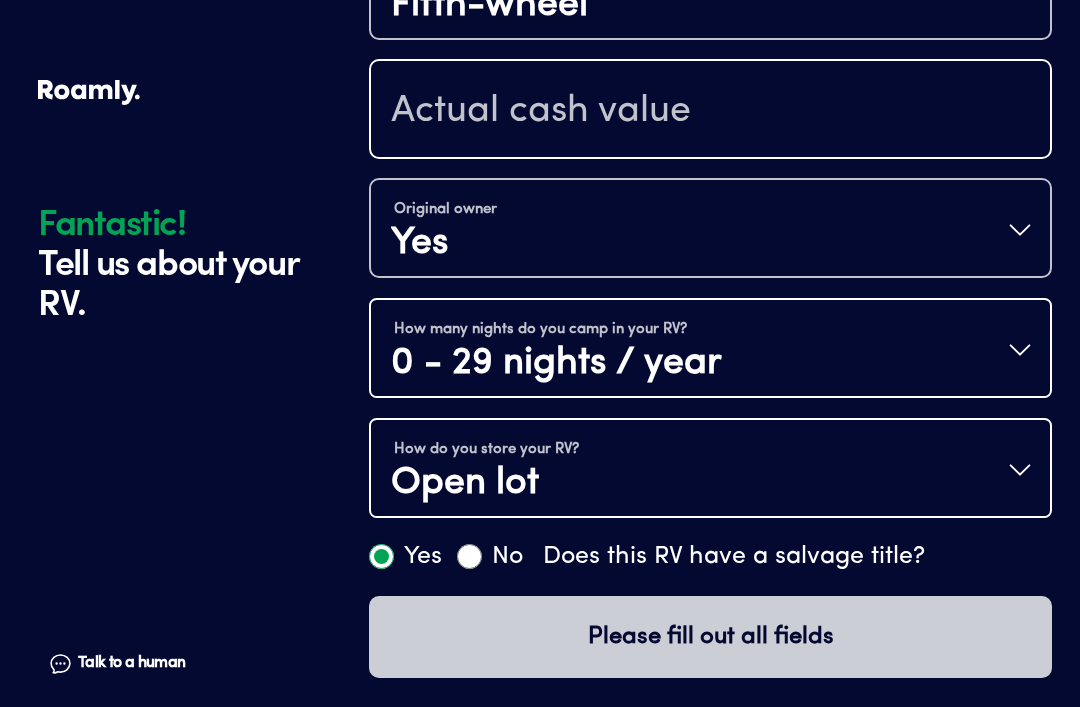 click at bounding box center [710, 111] 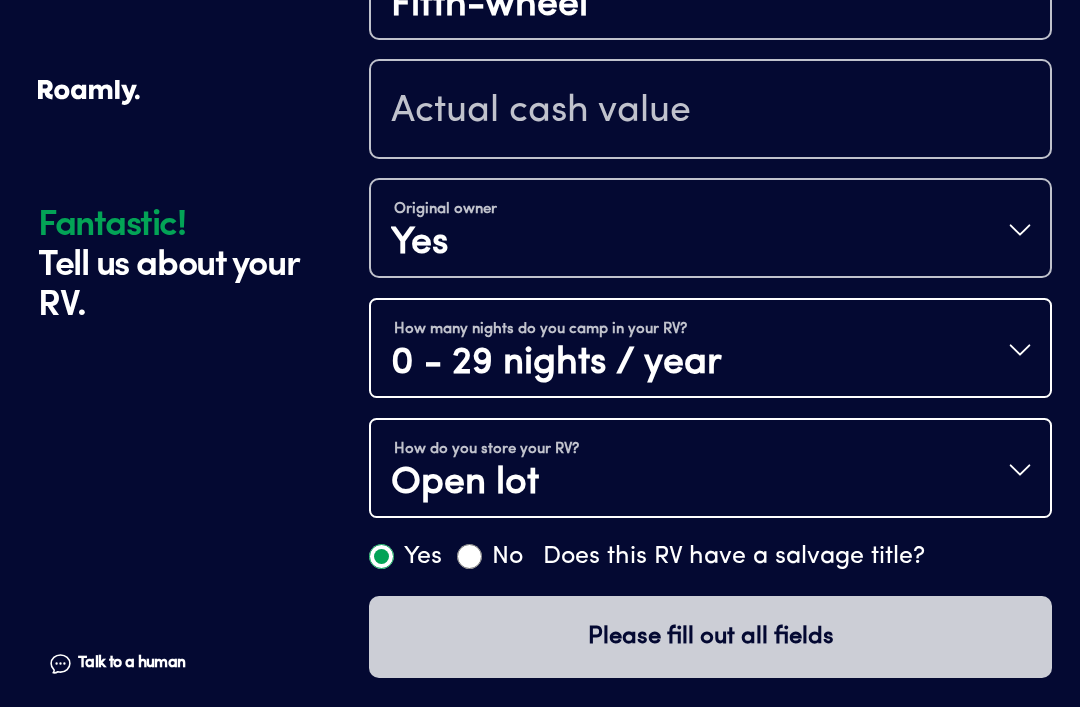 click on "Fantastic! Tell us about your RV. Talk to a human Chat 1 2 3 4+ Edit How many RVs or Trailers do you want to cover? Fantastic! Tell us about your RV. Talk to a human Chat Year [DATE] Make Forest River Model Coachmen Chaparral Length Vehicle type Fifth-wheel Original owner Yes How many nights do you camp in your RV? 0 - 29 nights / year How do you store your RV? Open lot Yes No Does this RV have a salvage title? Please fill out all fields" at bounding box center (540, -140) 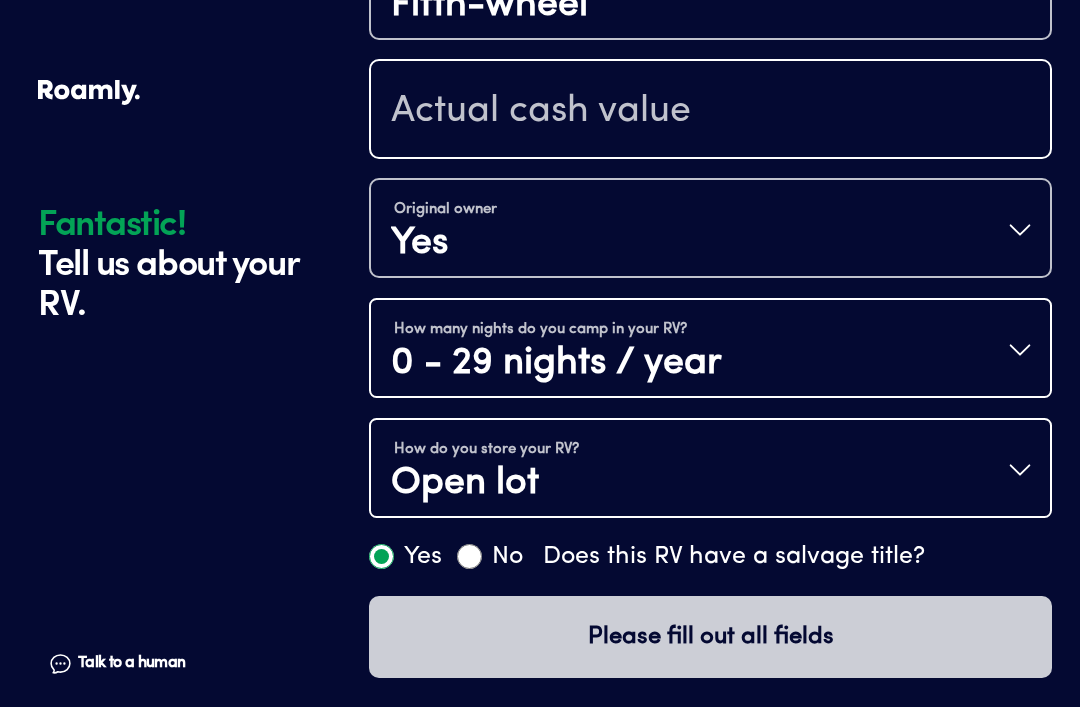 click at bounding box center (710, 111) 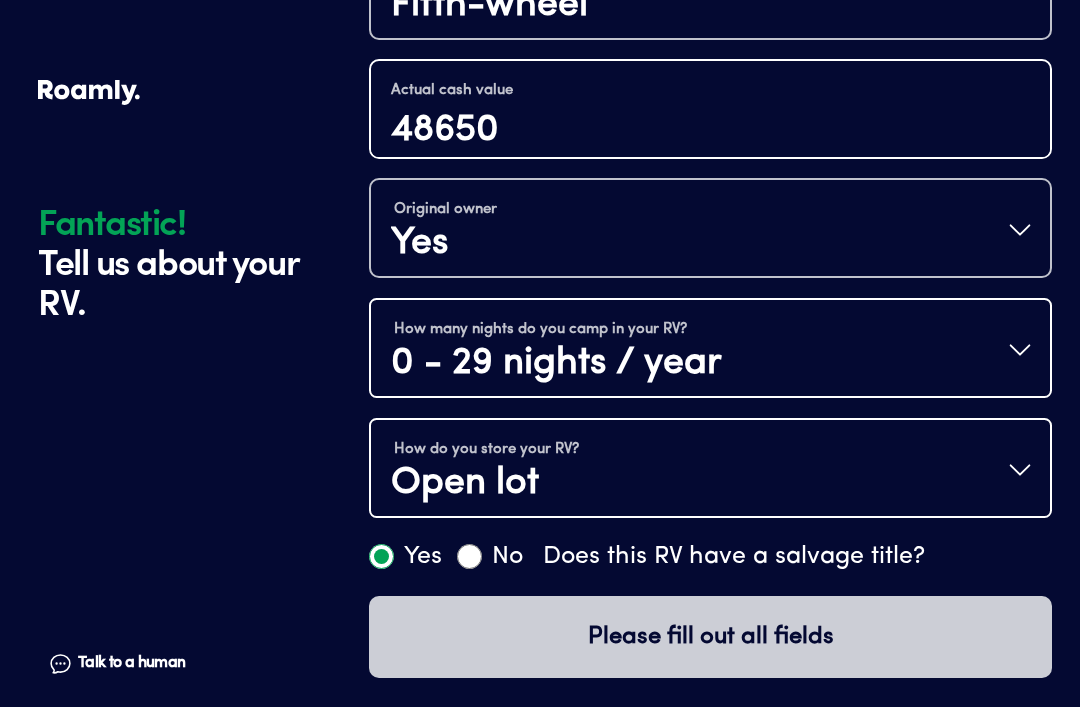 type on "48650" 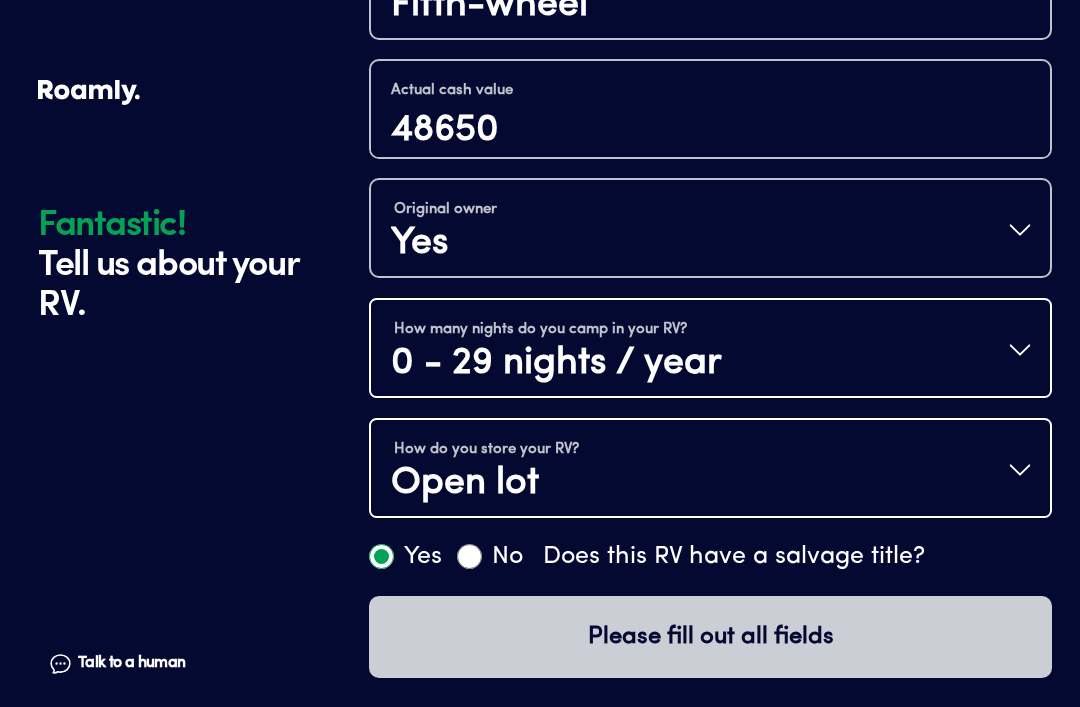 click on "Original owner Yes" at bounding box center [710, 230] 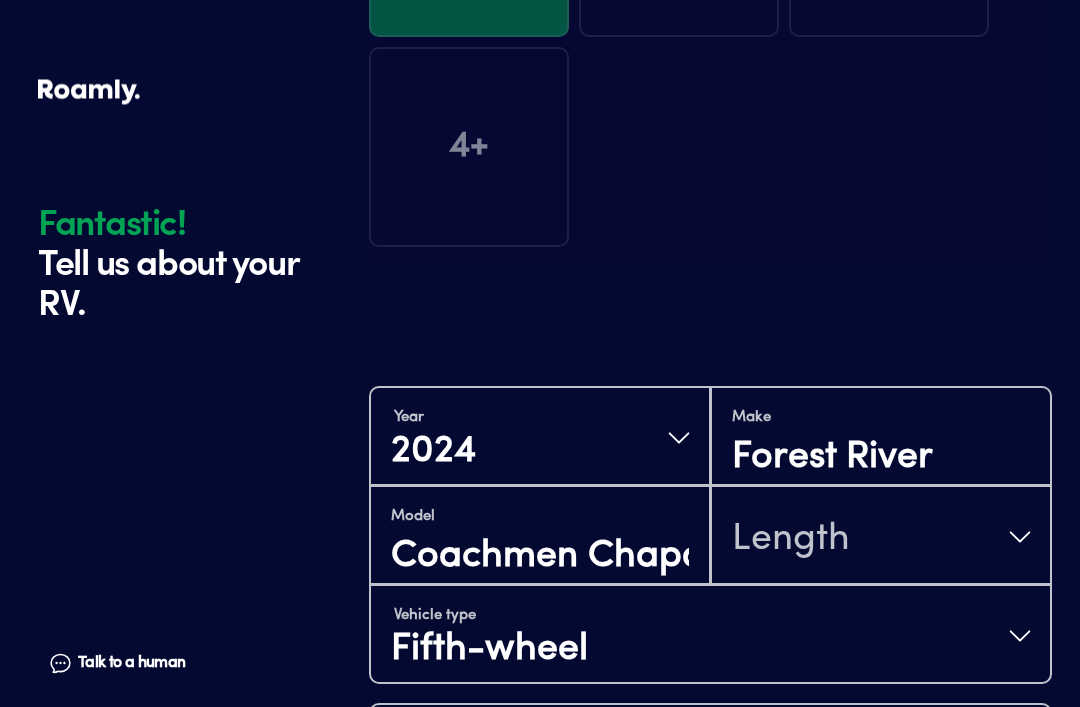 scroll, scrollTop: 343, scrollLeft: 0, axis: vertical 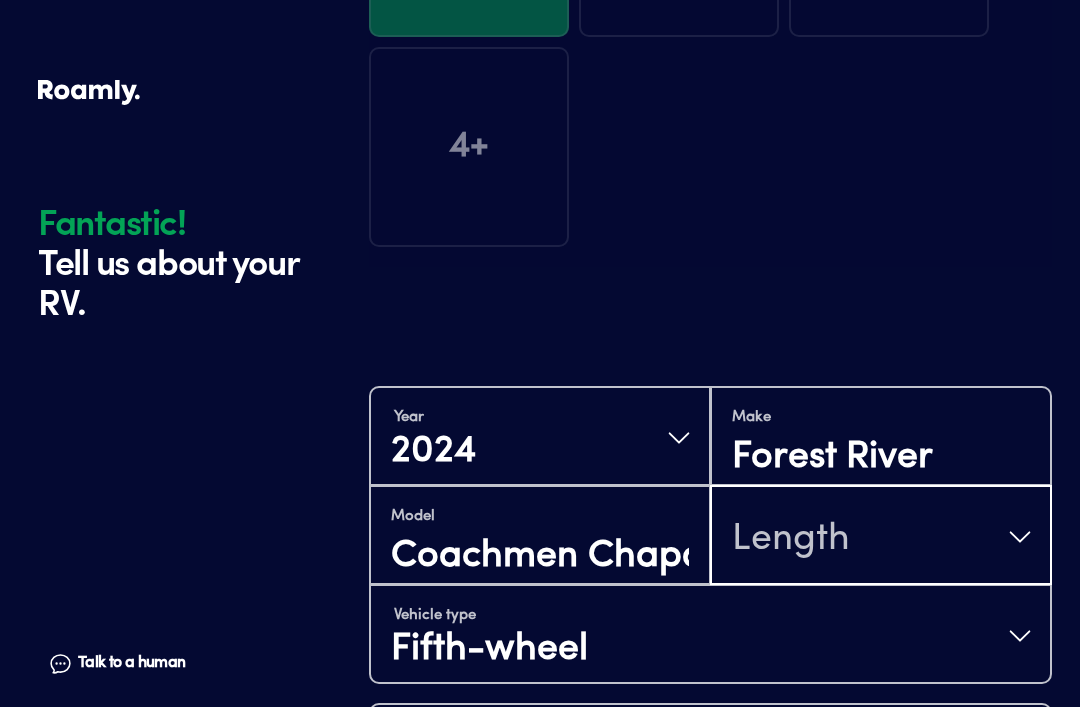 click on "Length" at bounding box center (791, 539) 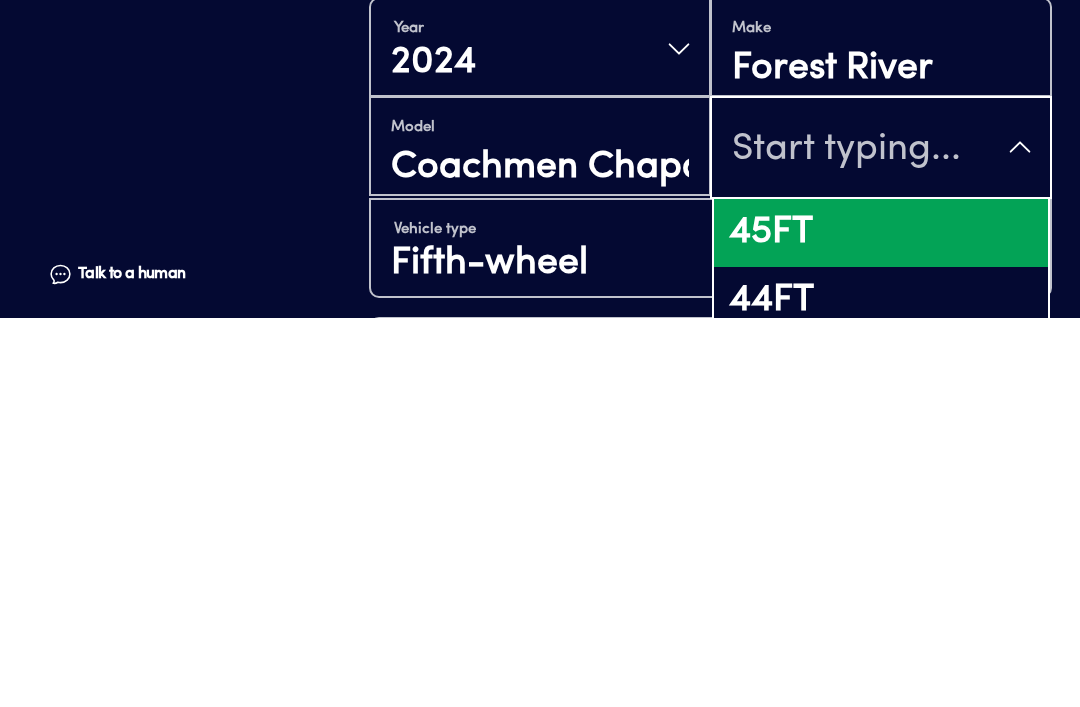 scroll, scrollTop: 732, scrollLeft: 0, axis: vertical 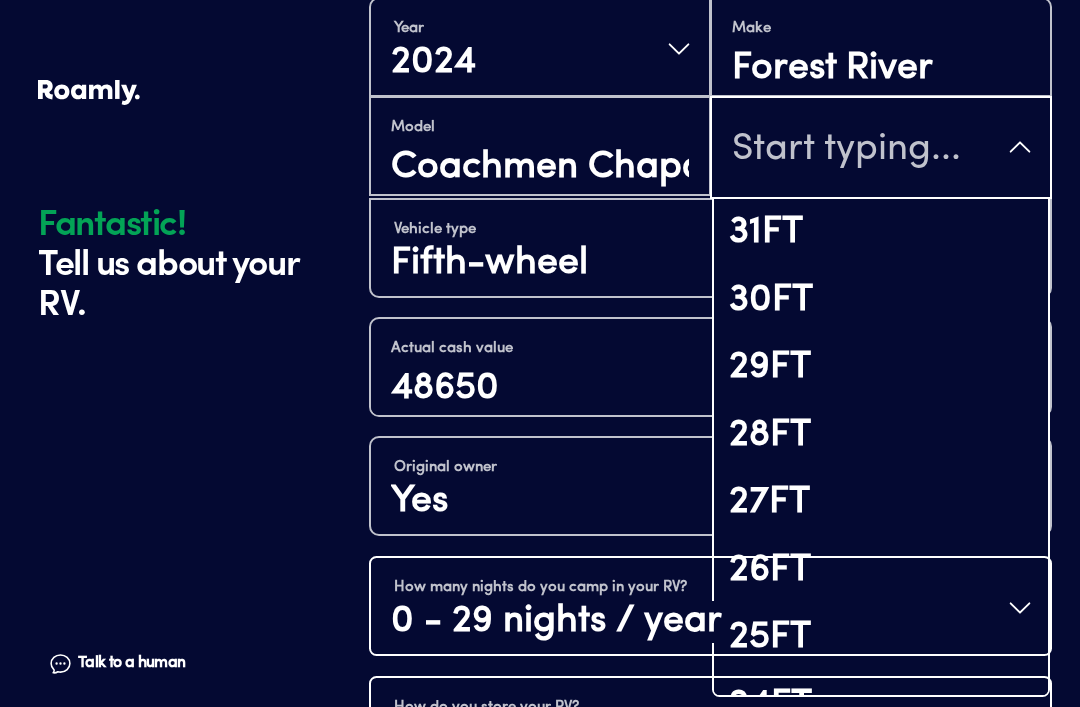 click on "27FT" at bounding box center [881, 503] 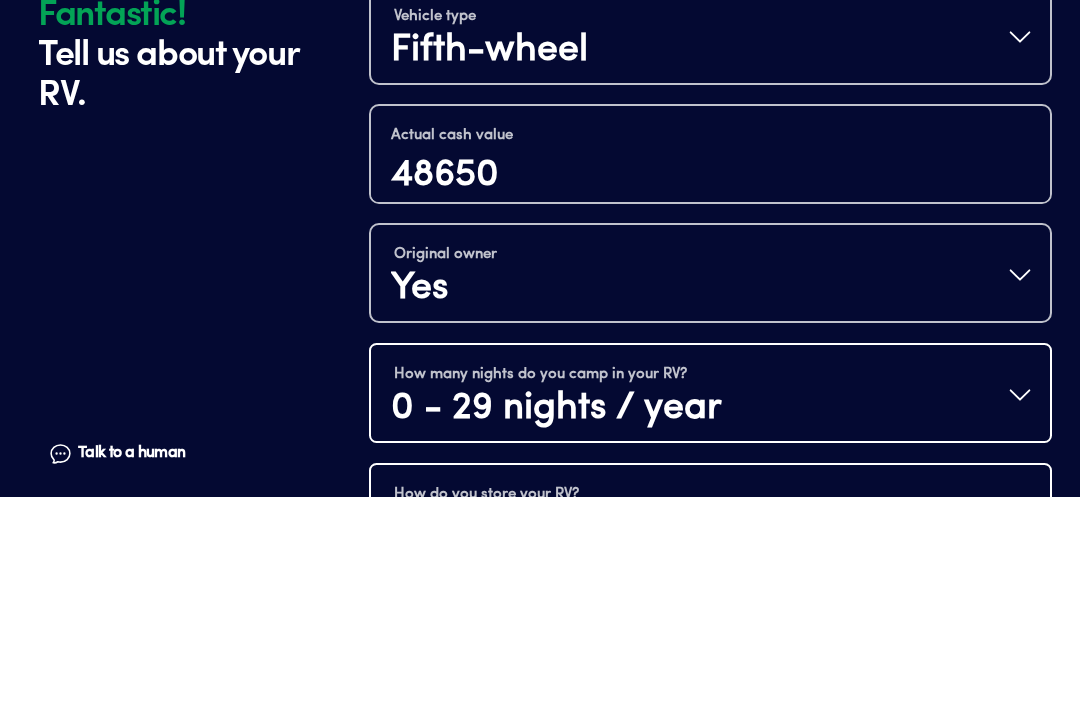 scroll, scrollTop: 922, scrollLeft: 0, axis: vertical 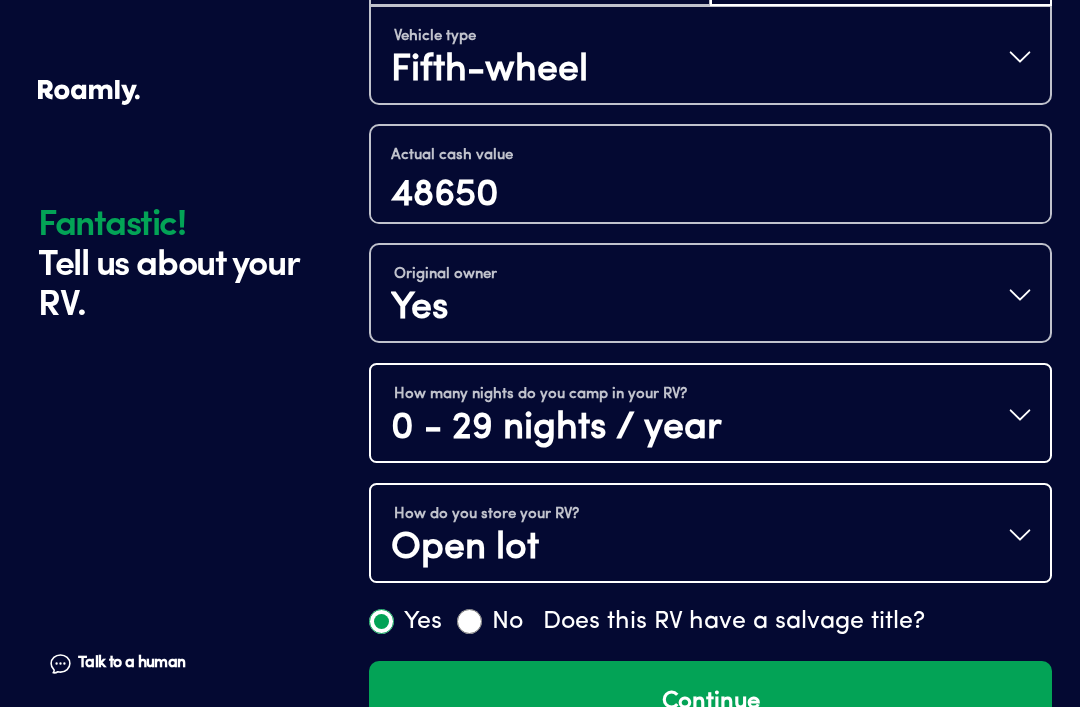 click on "Continue" at bounding box center (710, 702) 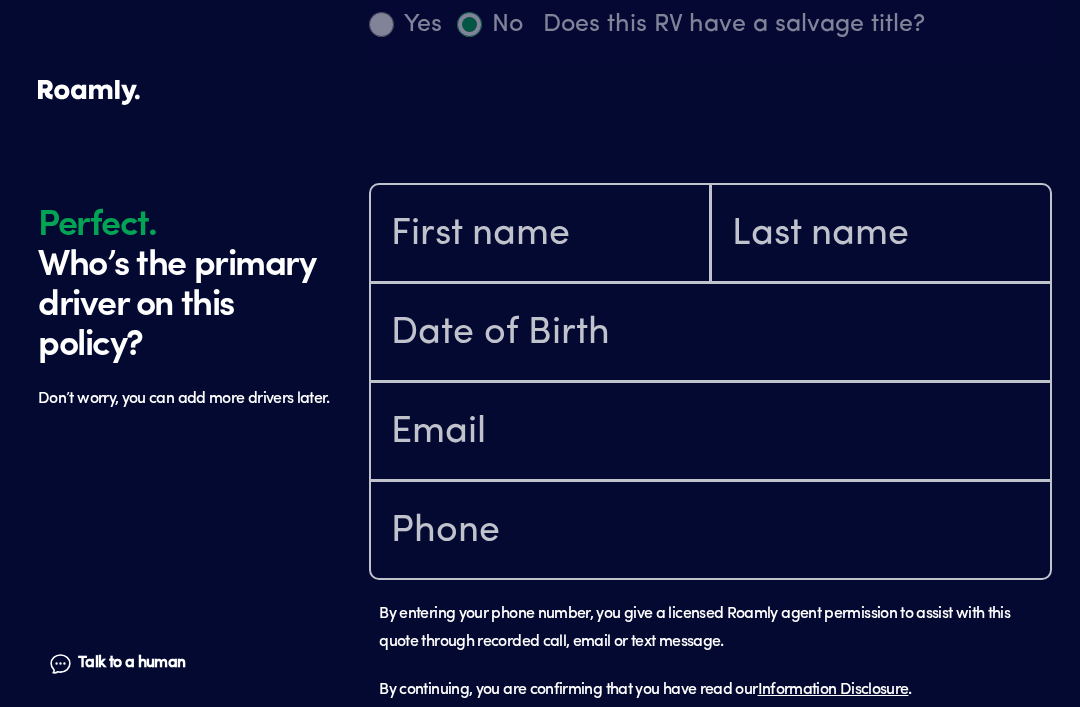 scroll, scrollTop: 1602, scrollLeft: 0, axis: vertical 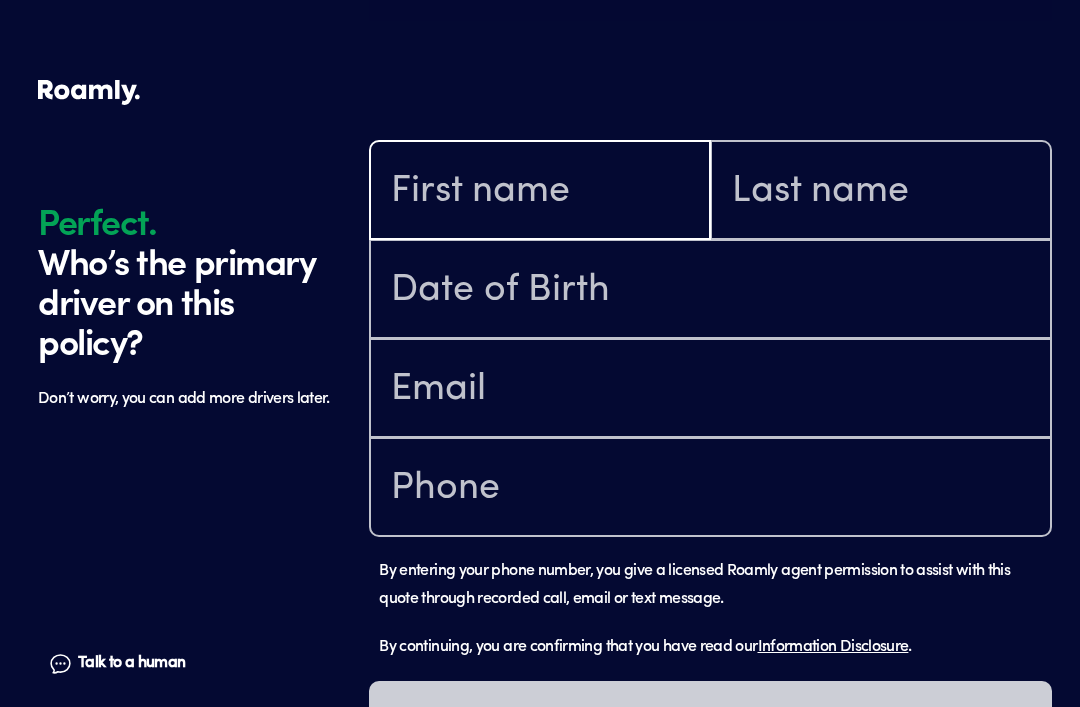 click at bounding box center [540, 192] 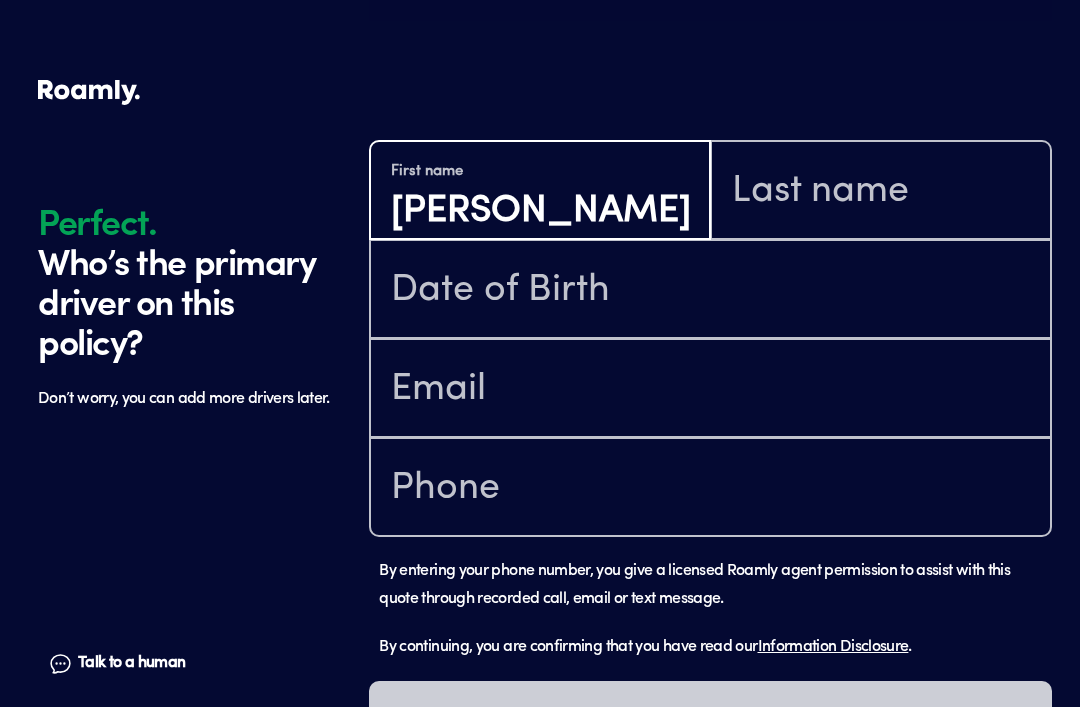 type on "[PERSON_NAME]" 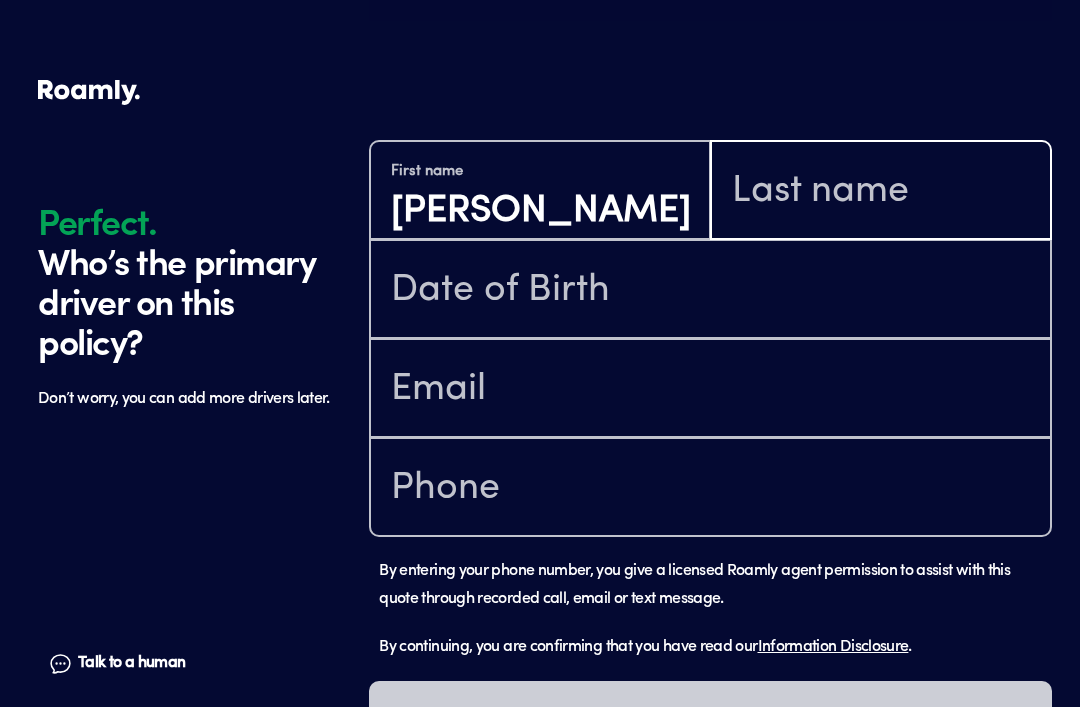 click at bounding box center (881, 192) 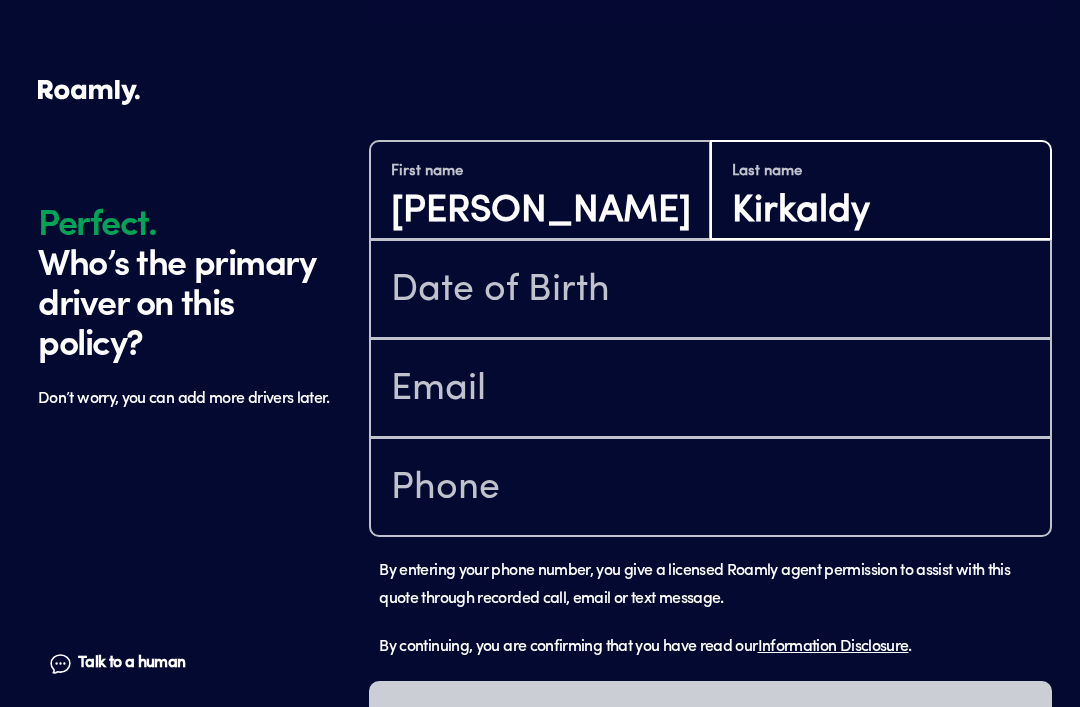 type on "Kirkaldy" 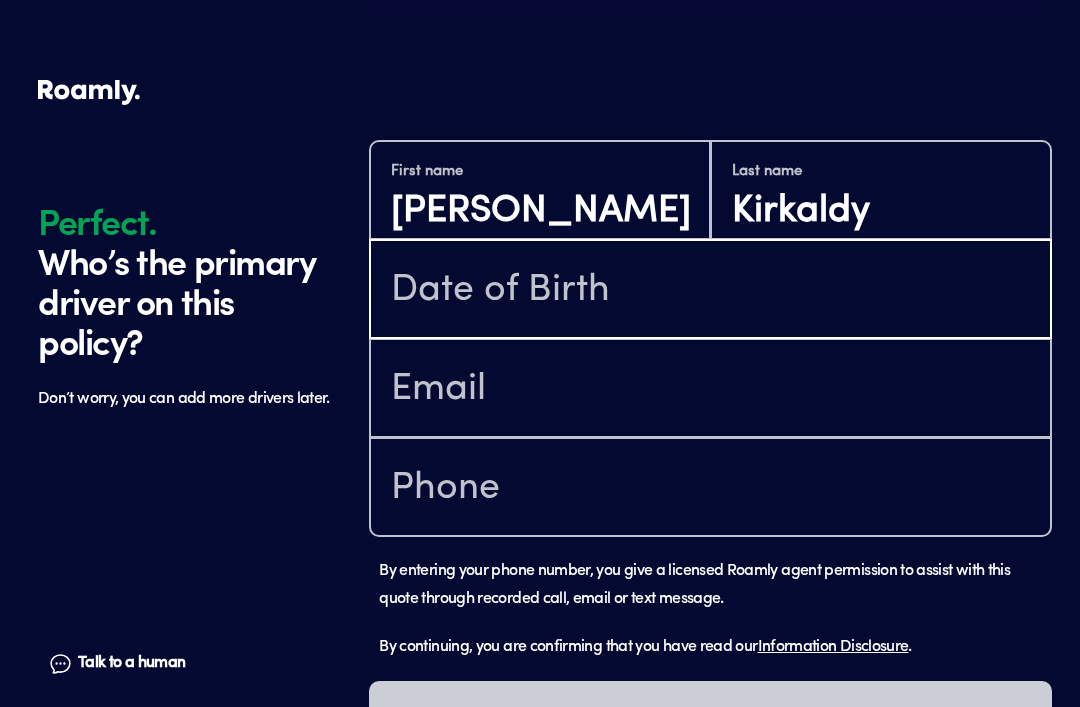 click at bounding box center [710, 291] 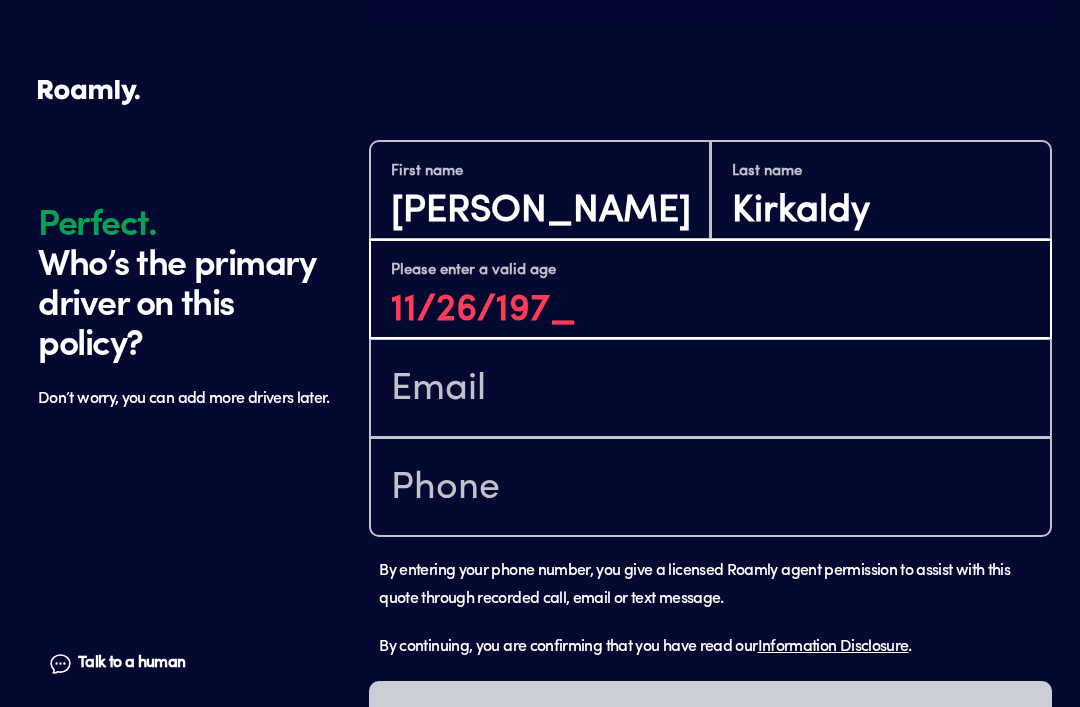 type on "[DATE]" 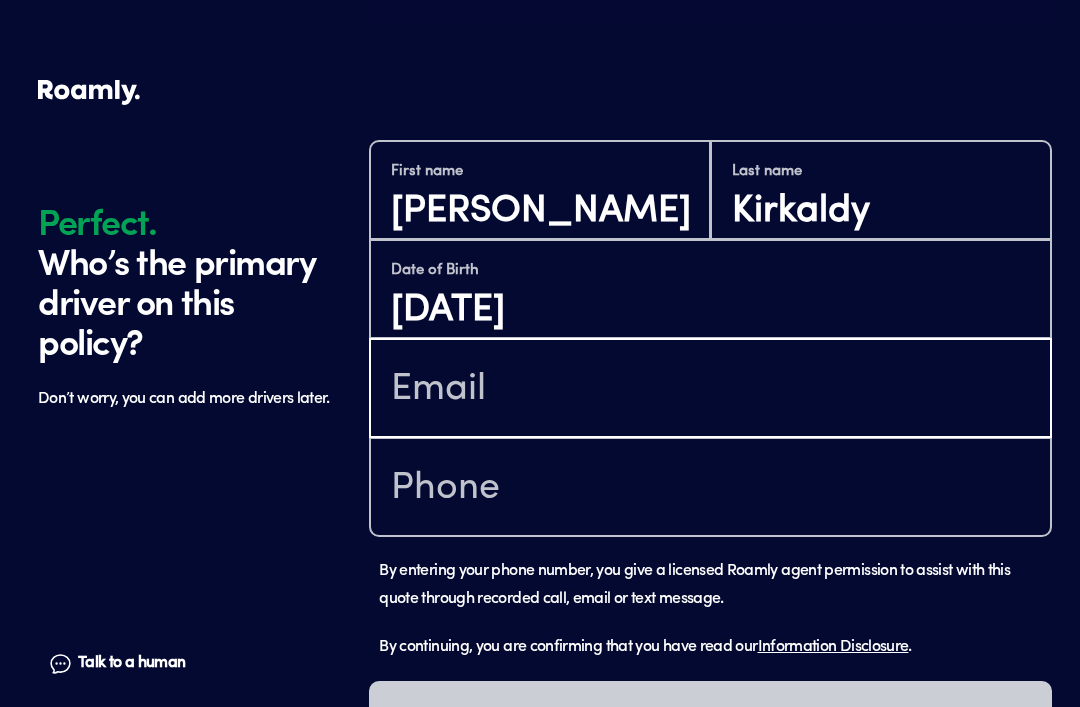 click at bounding box center (710, 390) 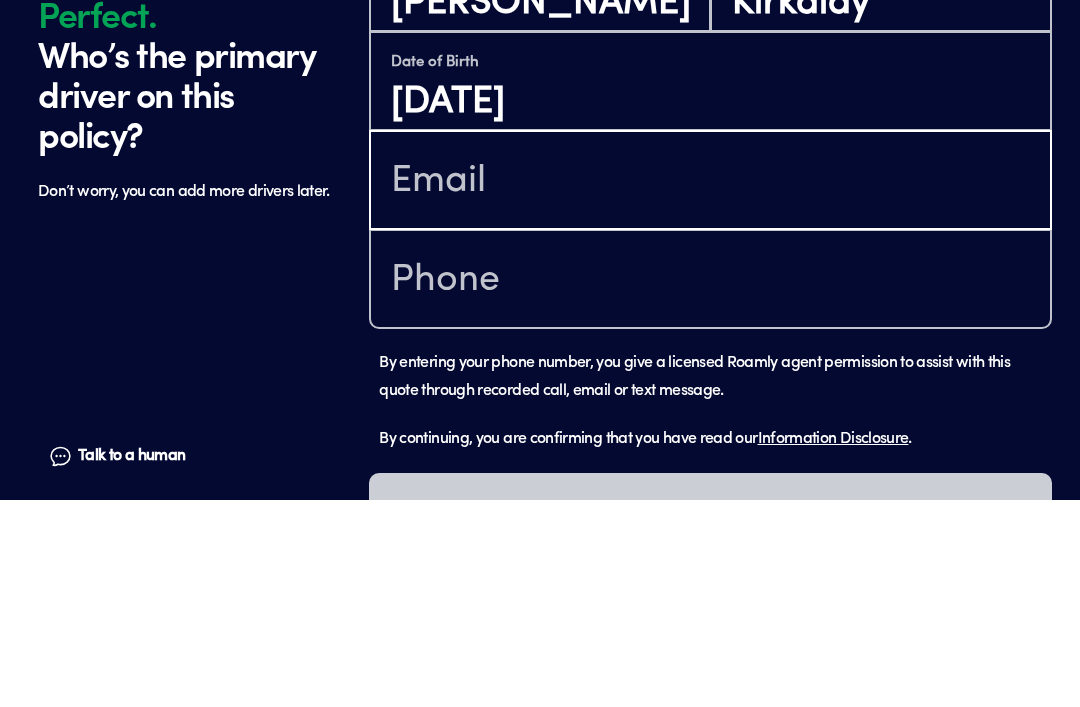 type on "[EMAIL_ADDRESS][DOMAIN_NAME]" 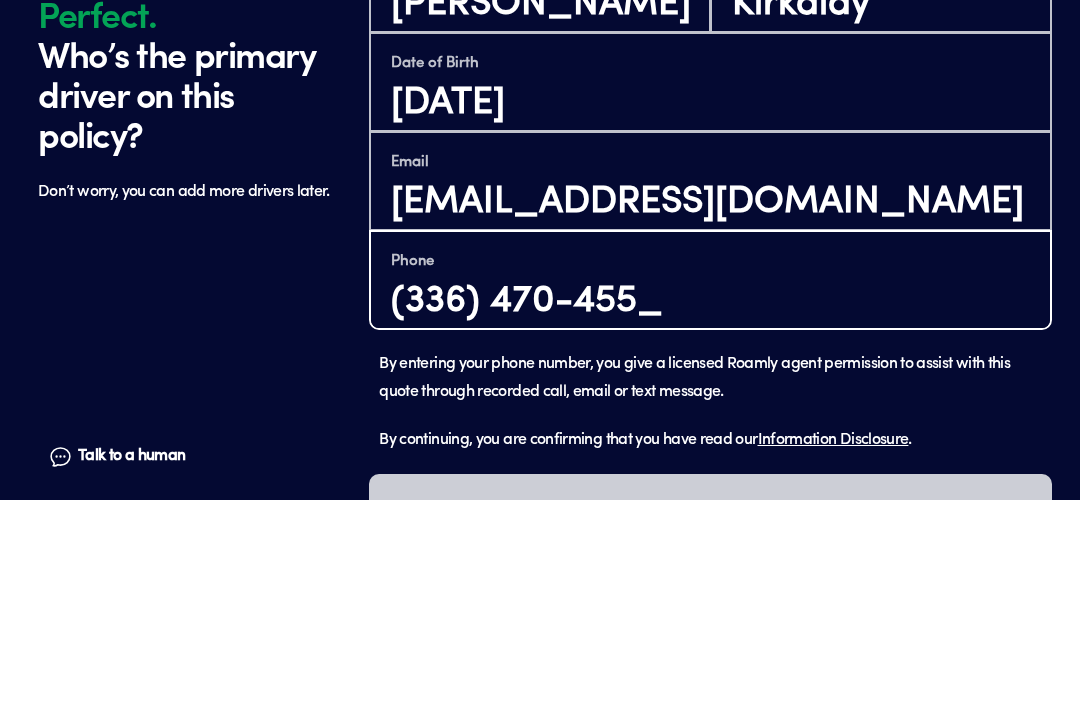 type on "[PHONE_NUMBER]" 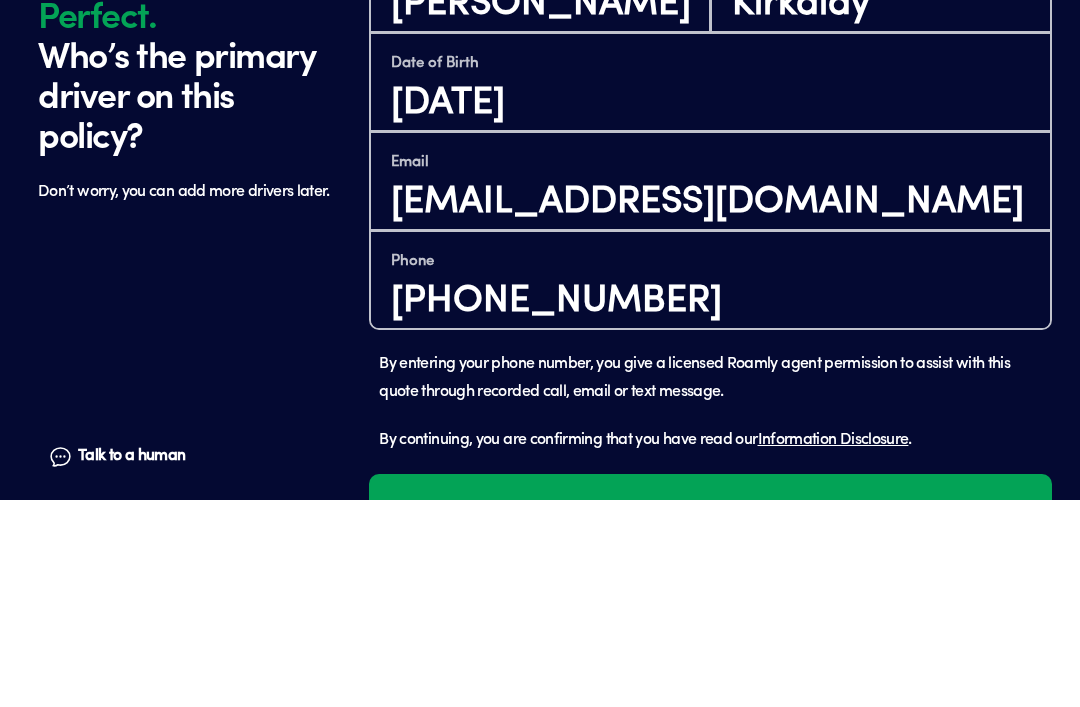 scroll, scrollTop: 1622, scrollLeft: 0, axis: vertical 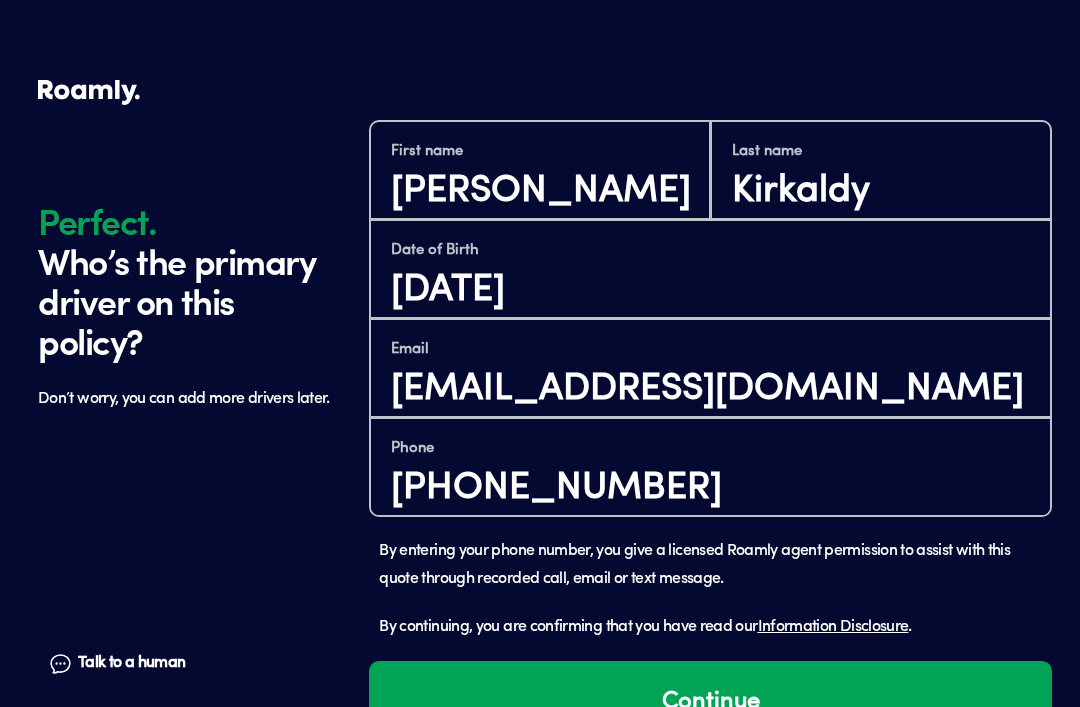 click on "Continue" at bounding box center (710, 702) 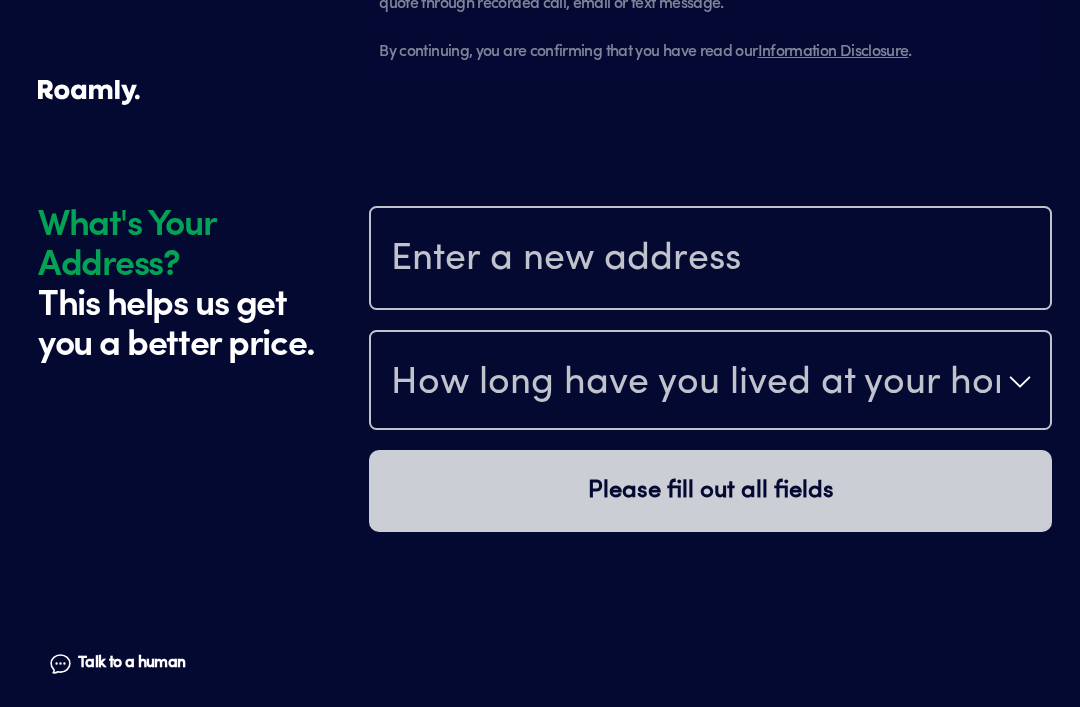 scroll, scrollTop: 2278, scrollLeft: 0, axis: vertical 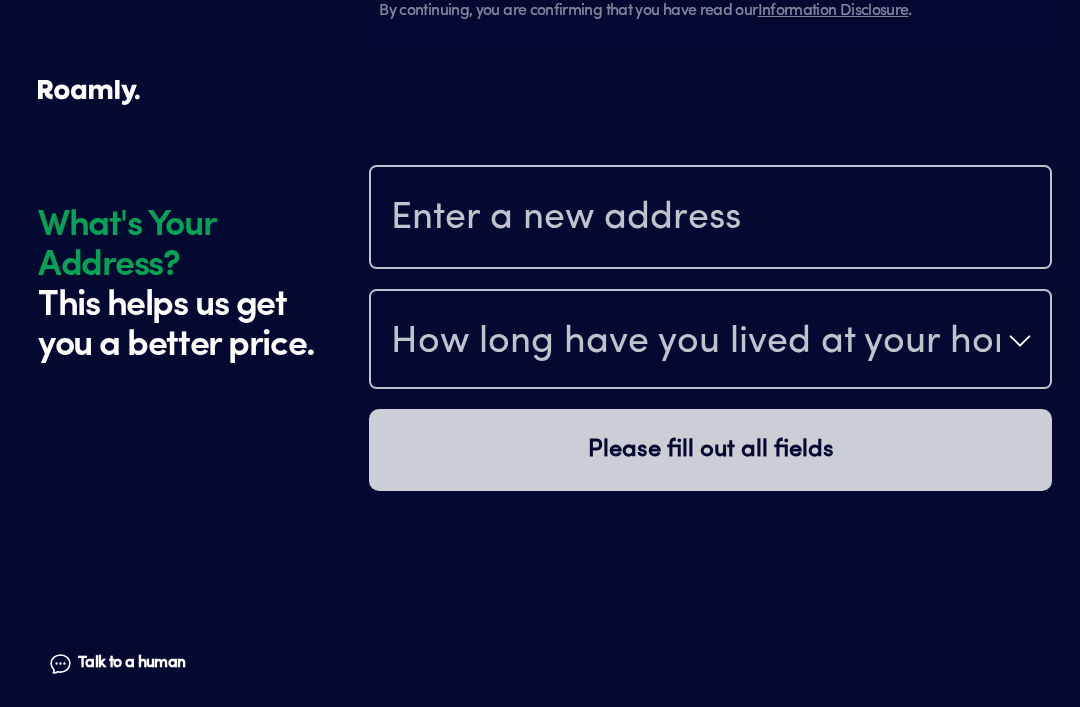 click at bounding box center [710, 219] 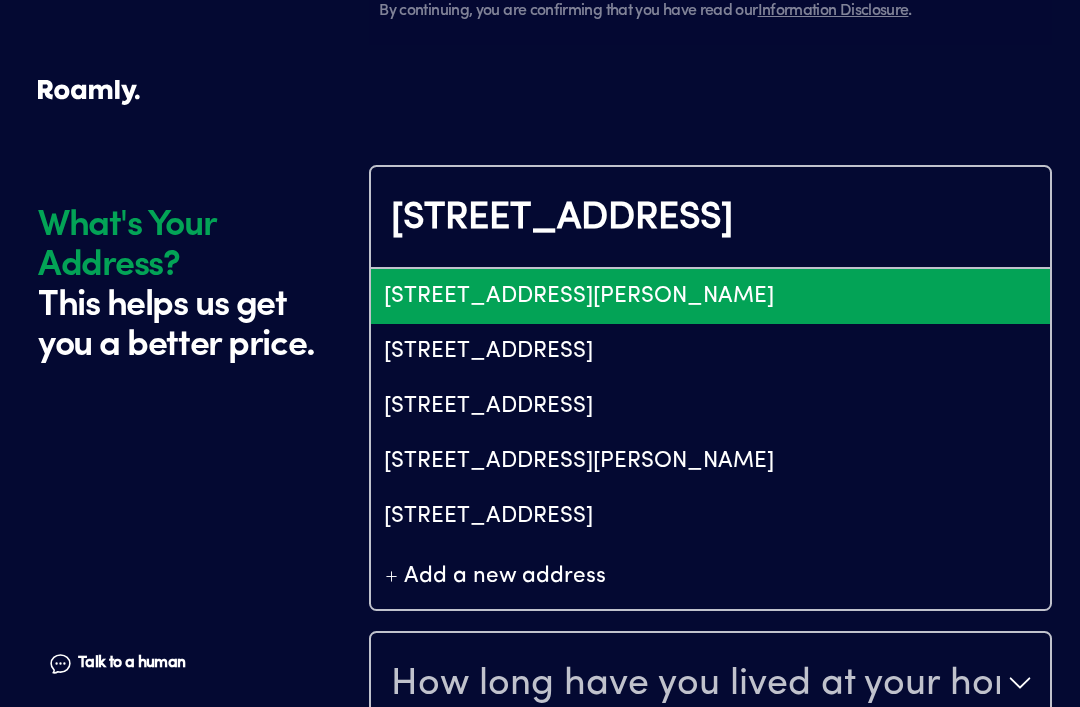 type on "ChIJvWosBSmuU4gRmRWZOjm2q-o" 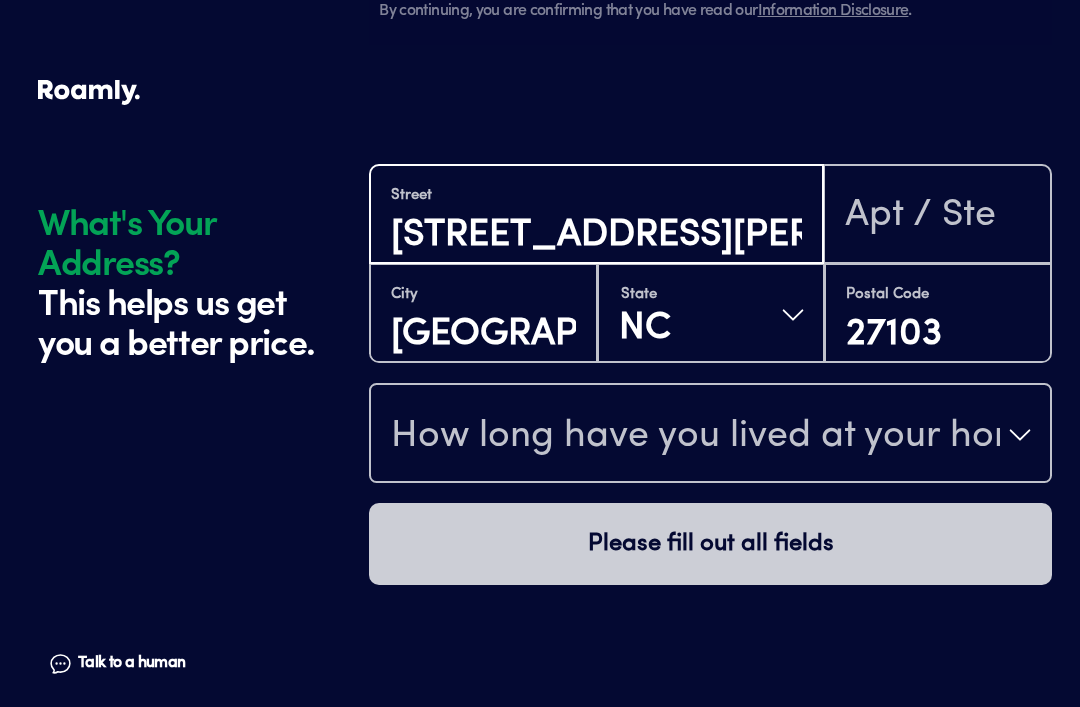 click on "[STREET_ADDRESS][PERSON_NAME]" at bounding box center [596, 235] 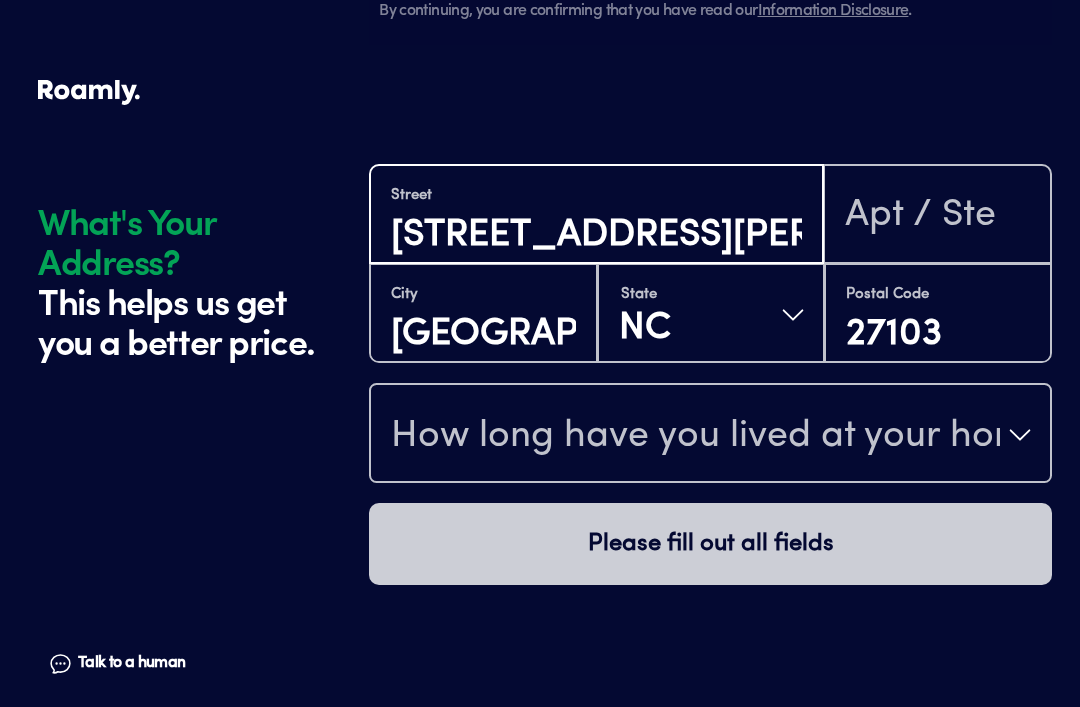 click on "[STREET_ADDRESS][PERSON_NAME]" at bounding box center (596, 235) 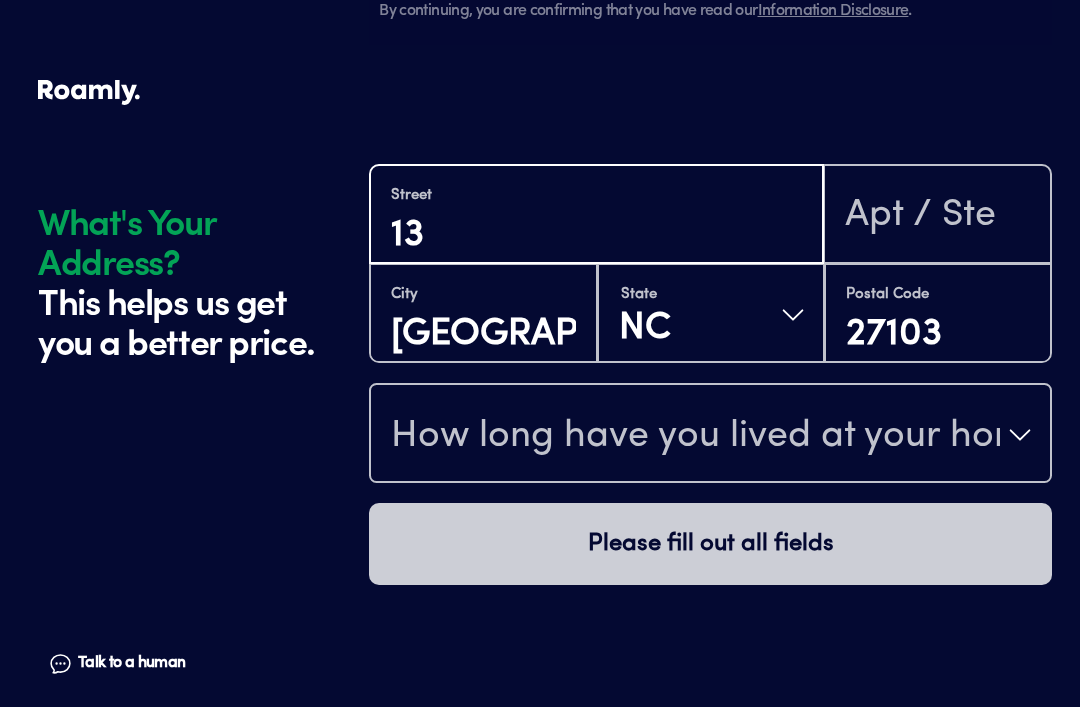 type on "1" 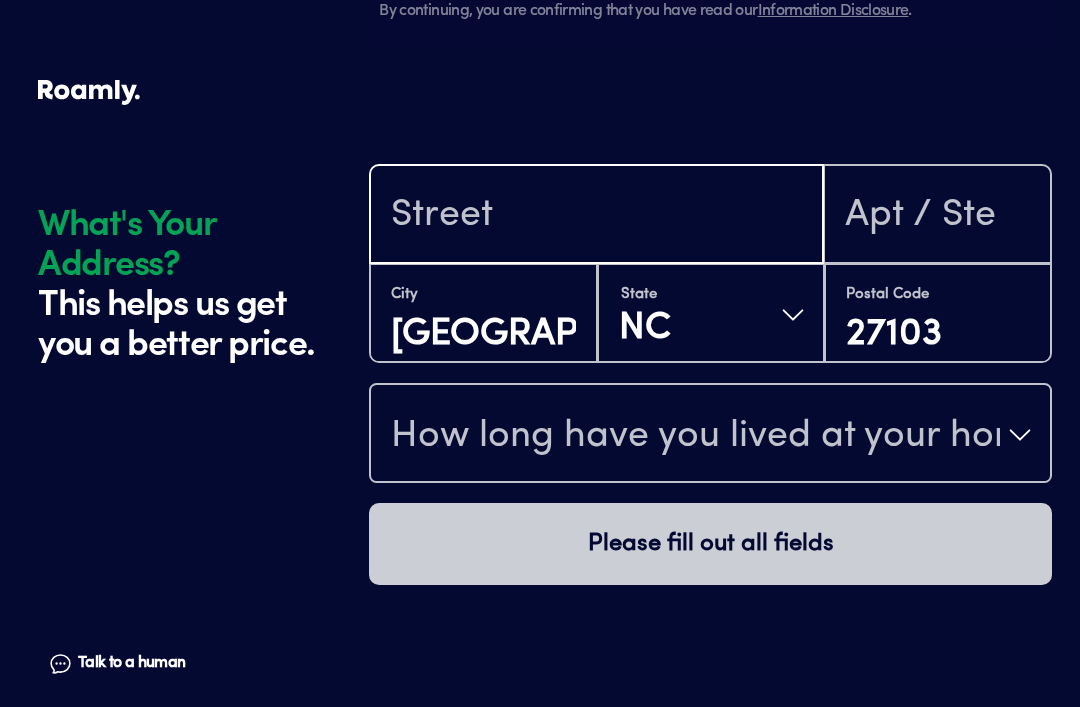 type on "[STREET_ADDRESS]" 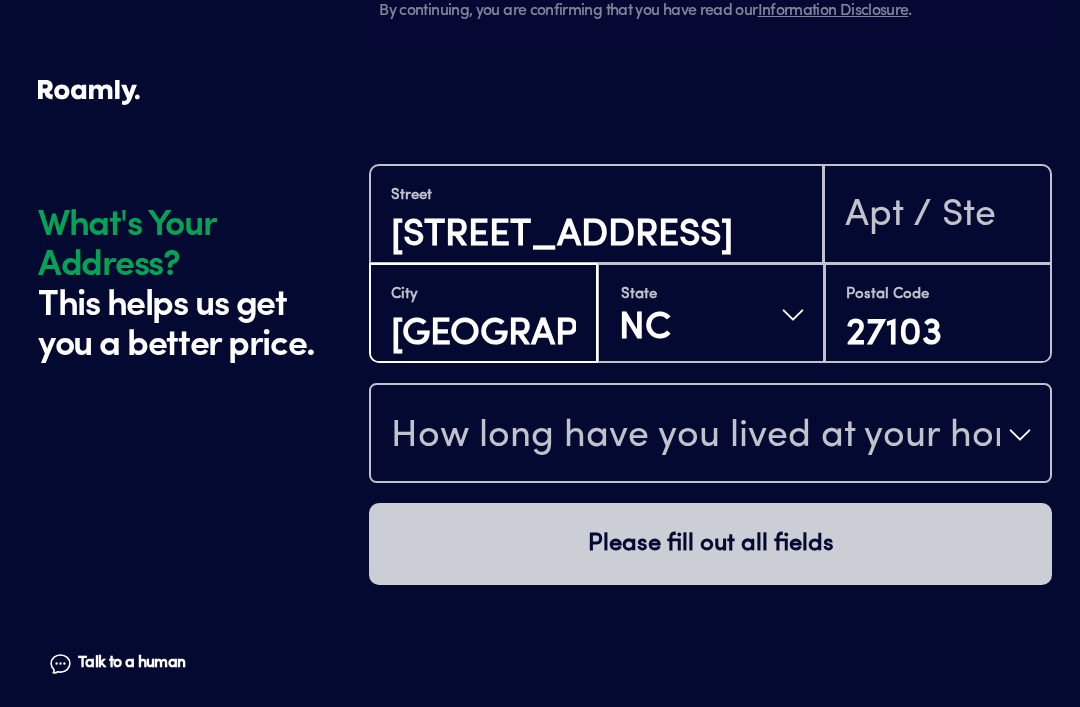 click on "[GEOGRAPHIC_DATA]" at bounding box center [483, 334] 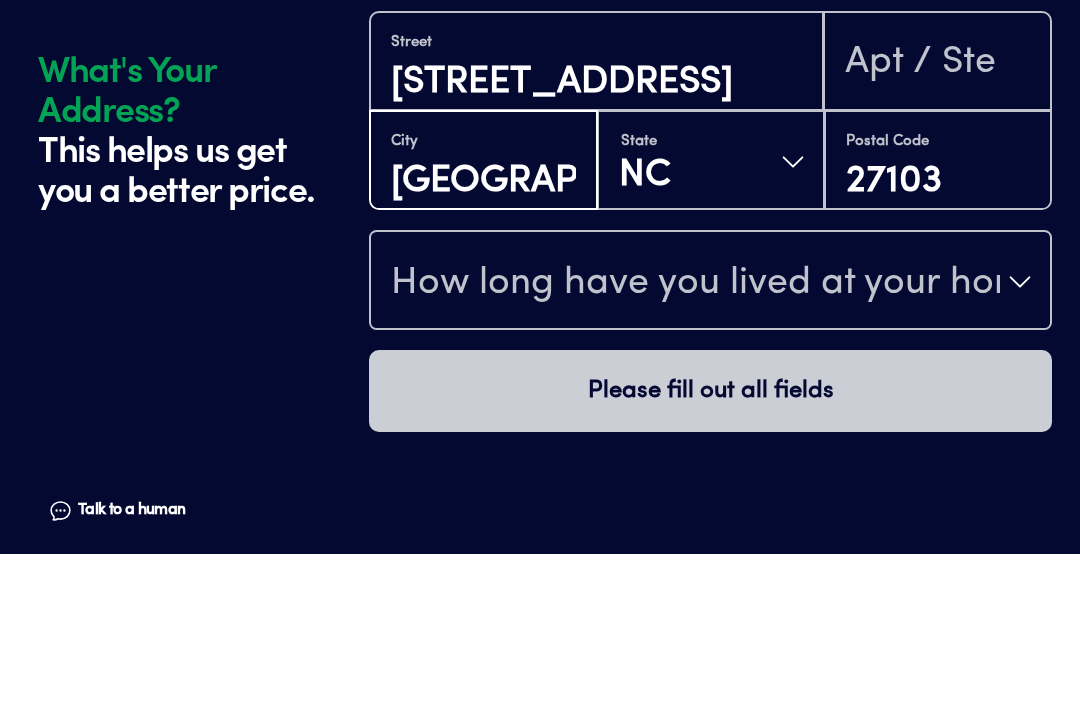 click on "[GEOGRAPHIC_DATA]" at bounding box center [483, 334] 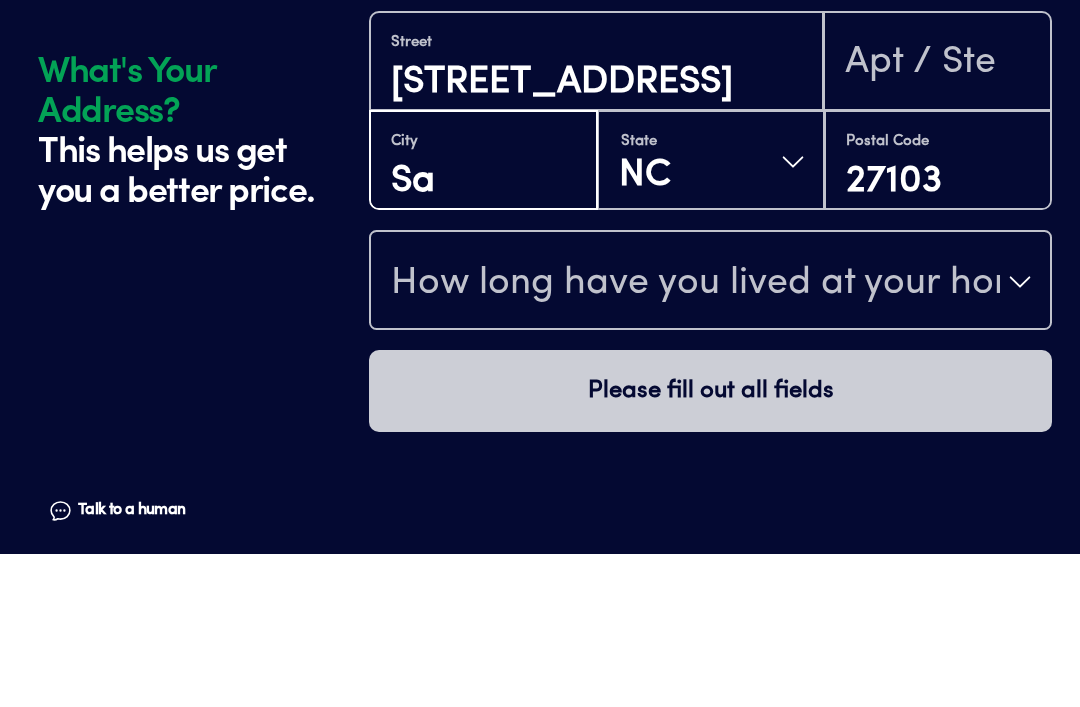 type on "S" 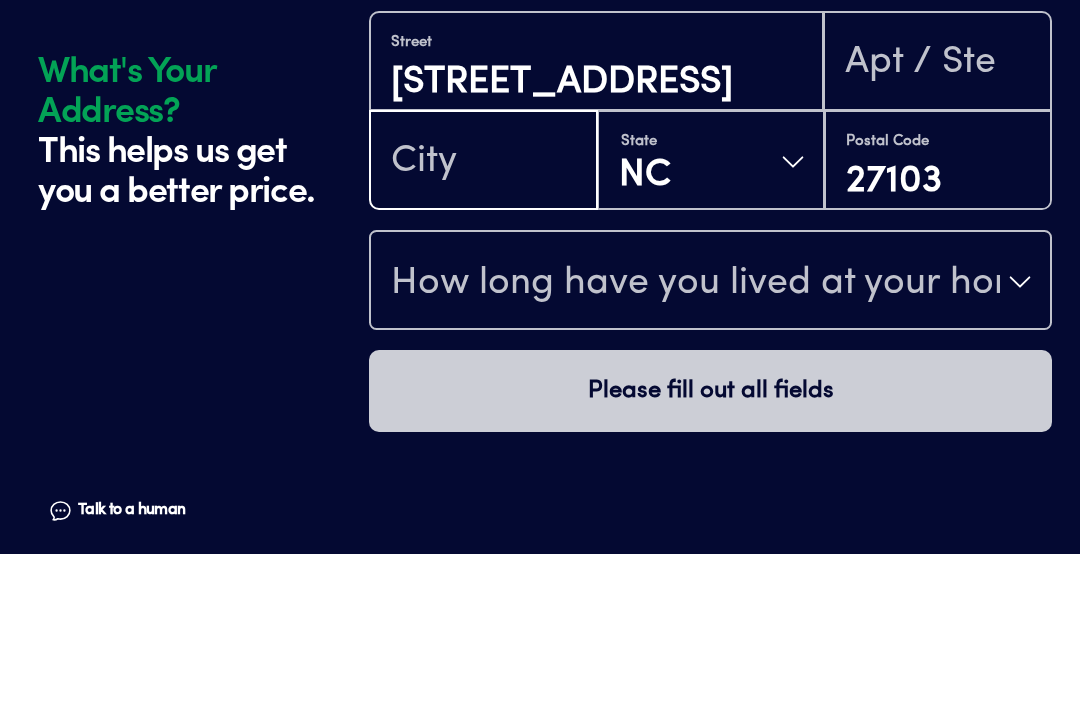 type on "[GEOGRAPHIC_DATA]" 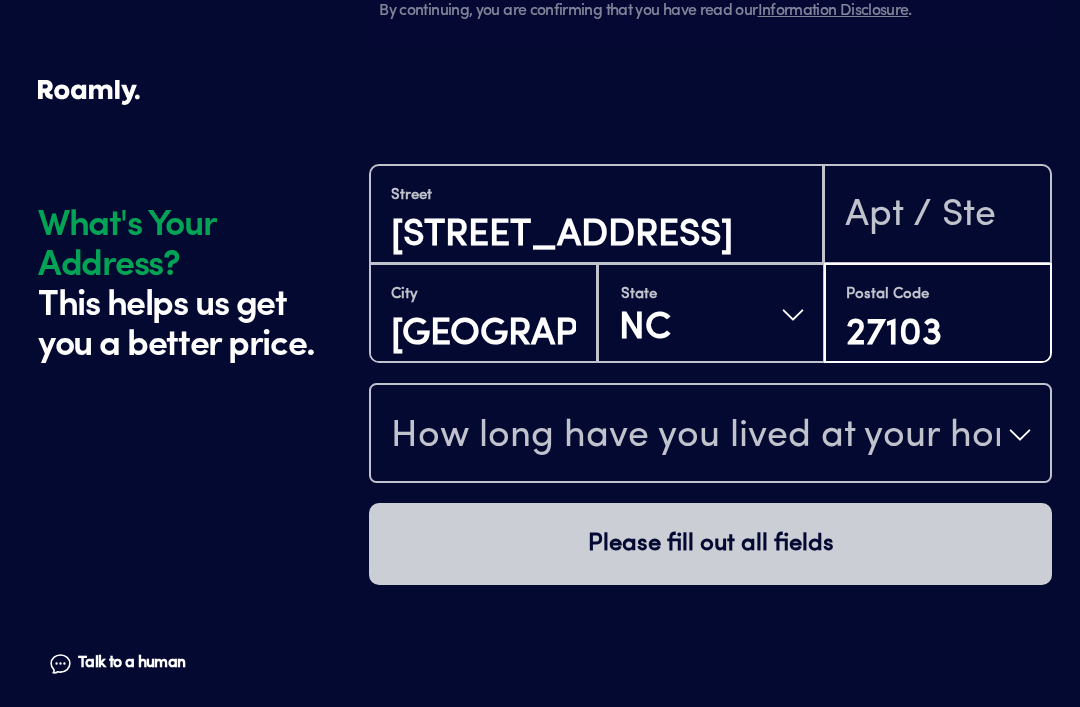 click on "27103" at bounding box center (938, 334) 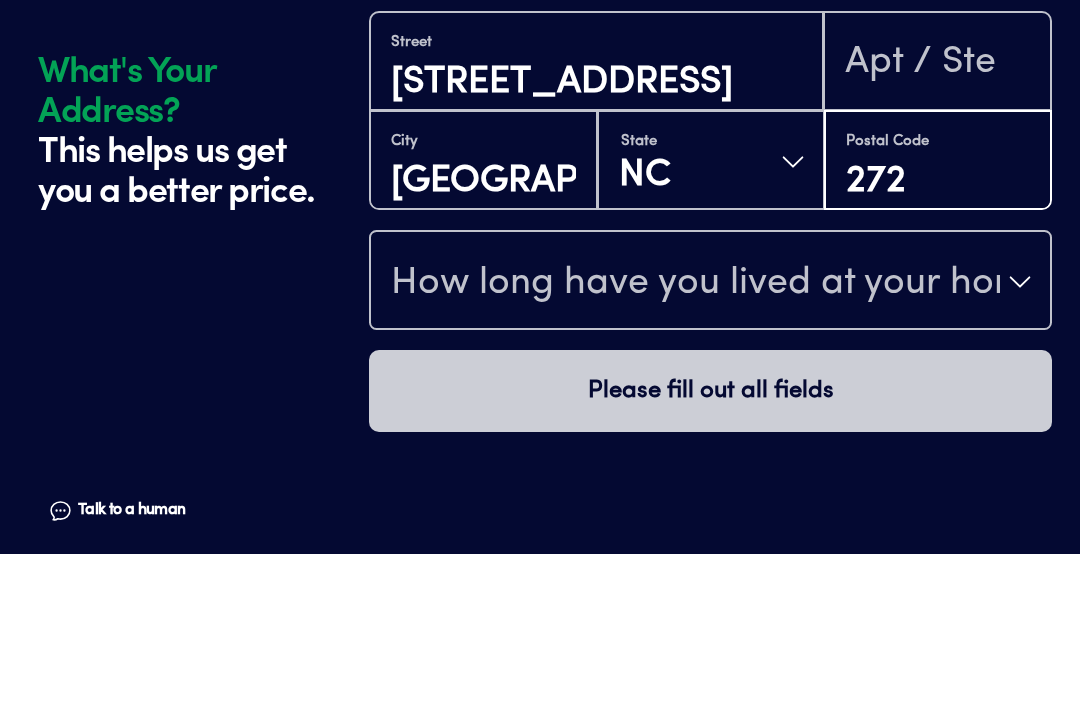 type on "27295" 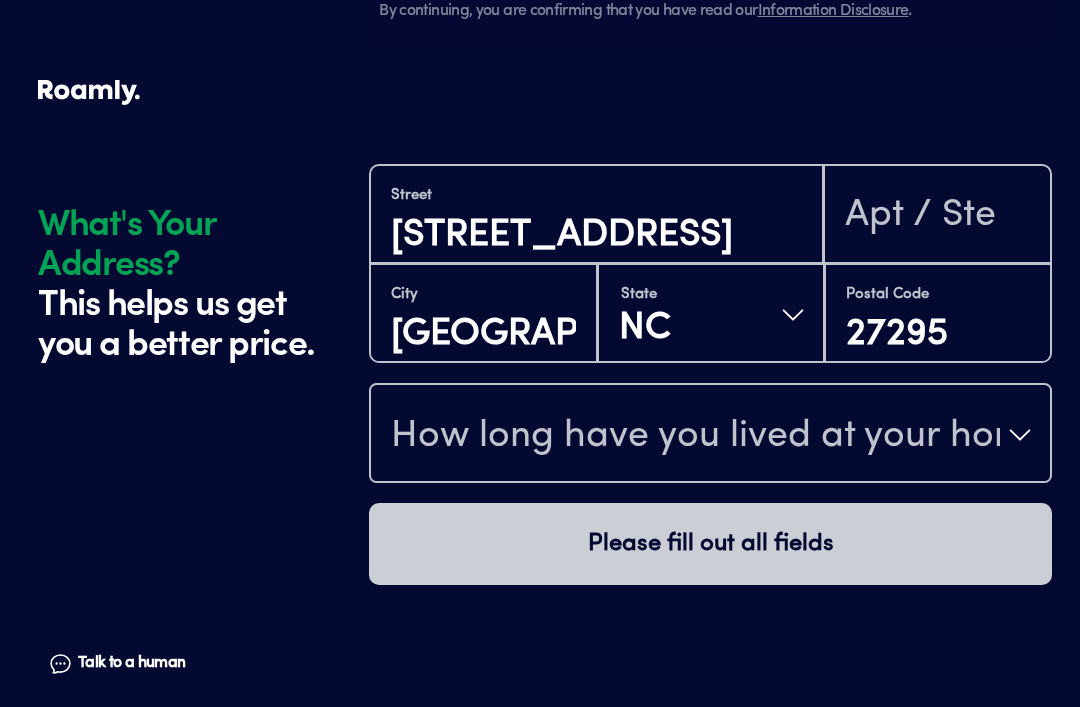 click on "How long have you lived at your home address?" at bounding box center [695, 437] 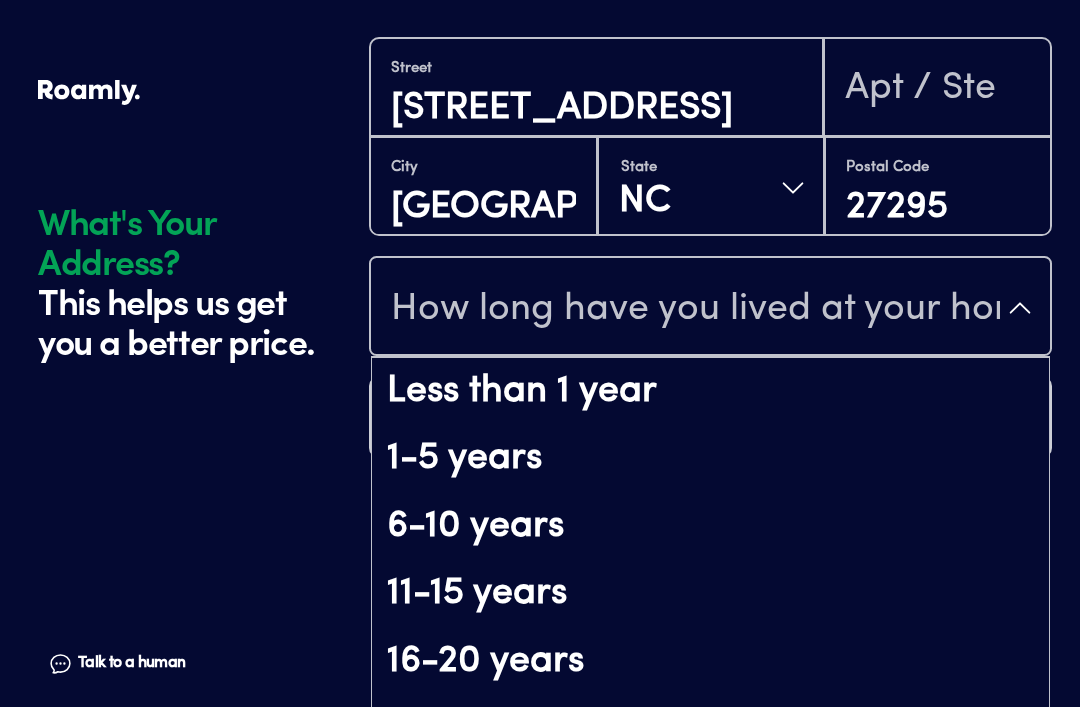 scroll, scrollTop: 125, scrollLeft: 0, axis: vertical 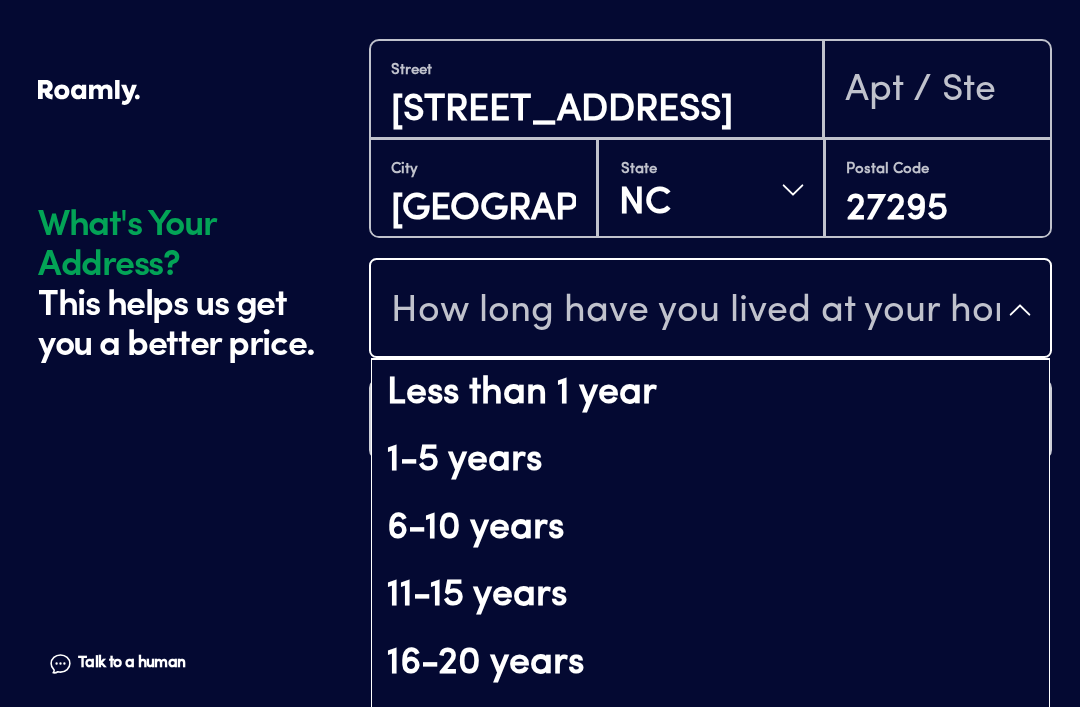click on "Over 20 years" at bounding box center (710, 731) 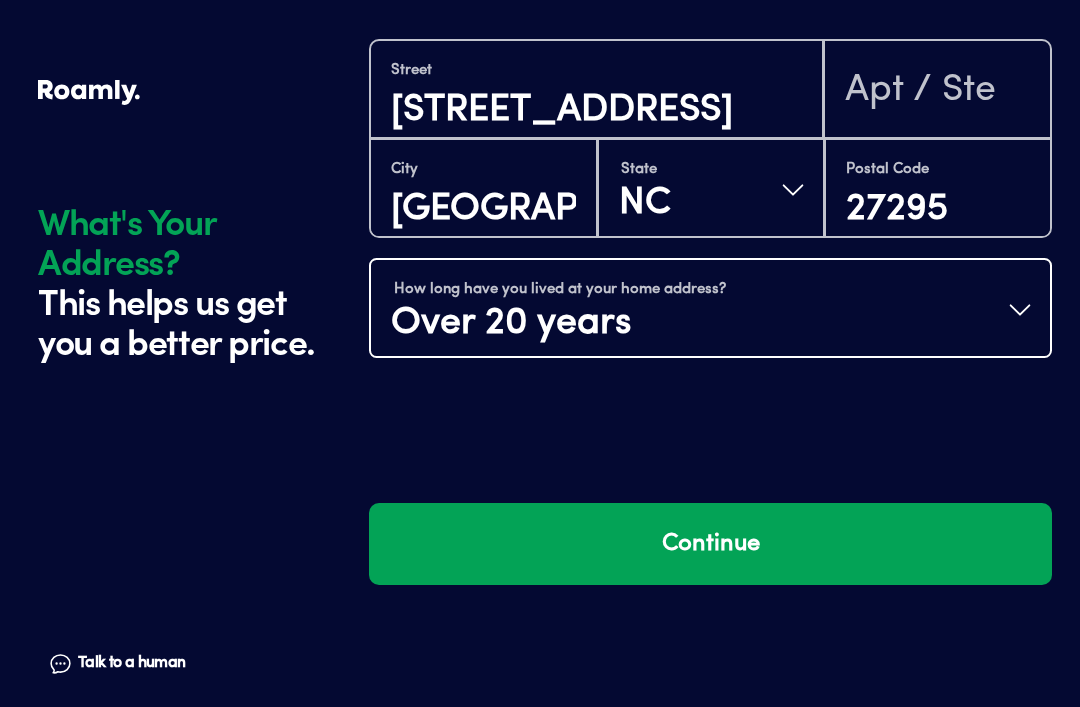 scroll, scrollTop: 0, scrollLeft: 0, axis: both 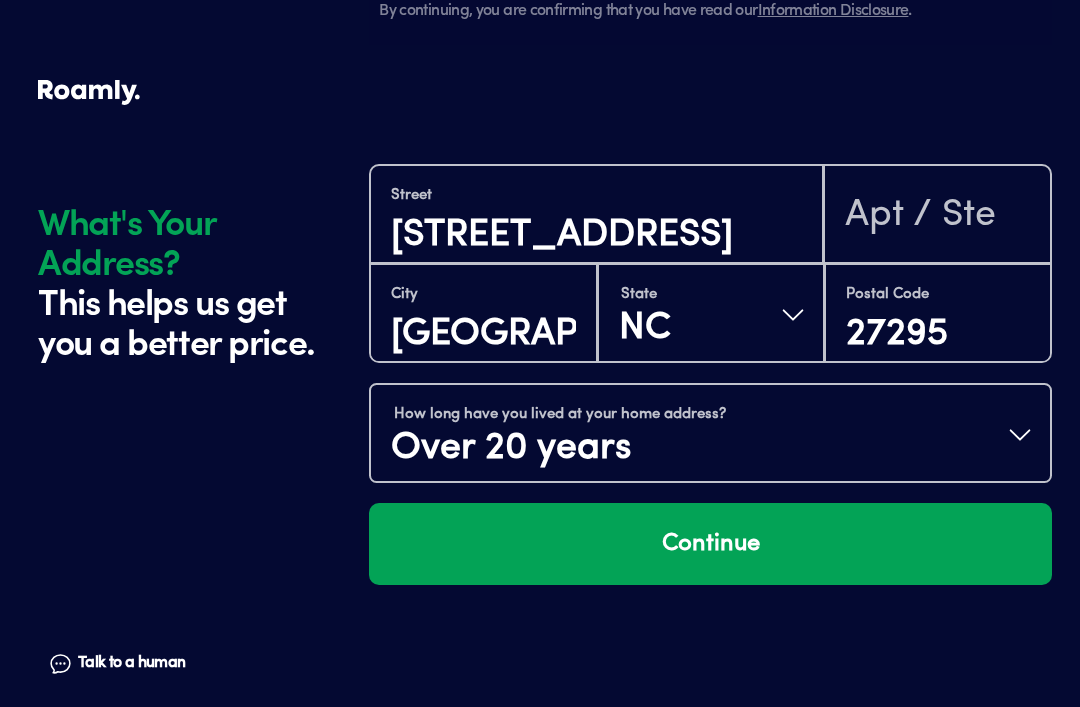 click on "Continue" at bounding box center [710, 544] 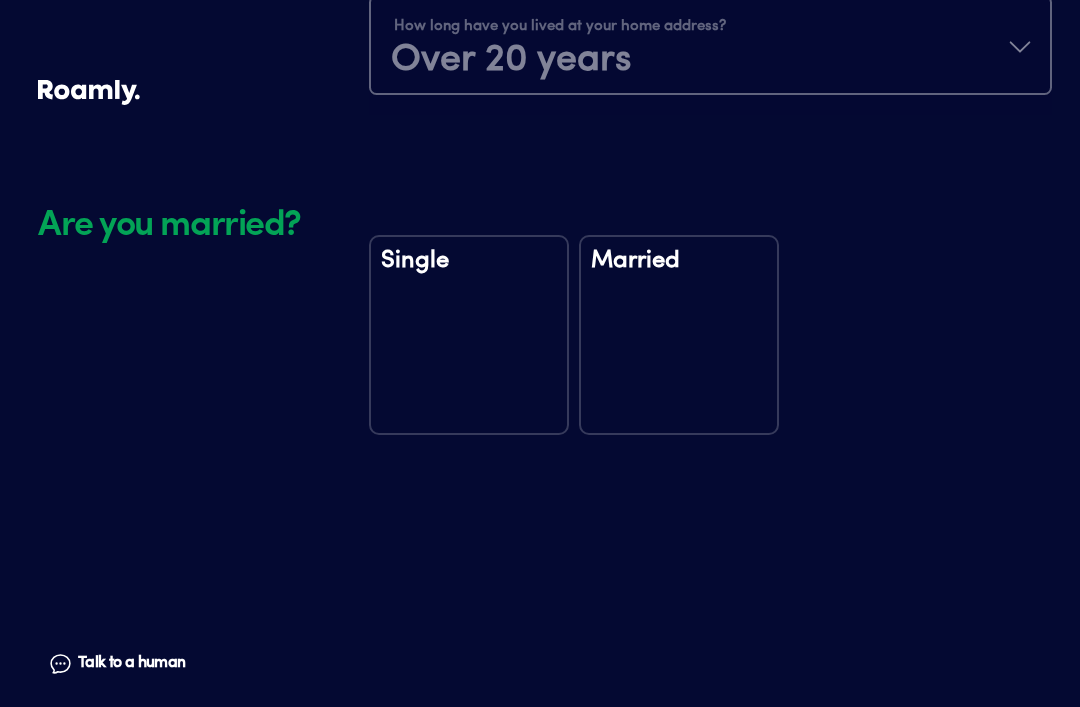 scroll, scrollTop: 2748, scrollLeft: 0, axis: vertical 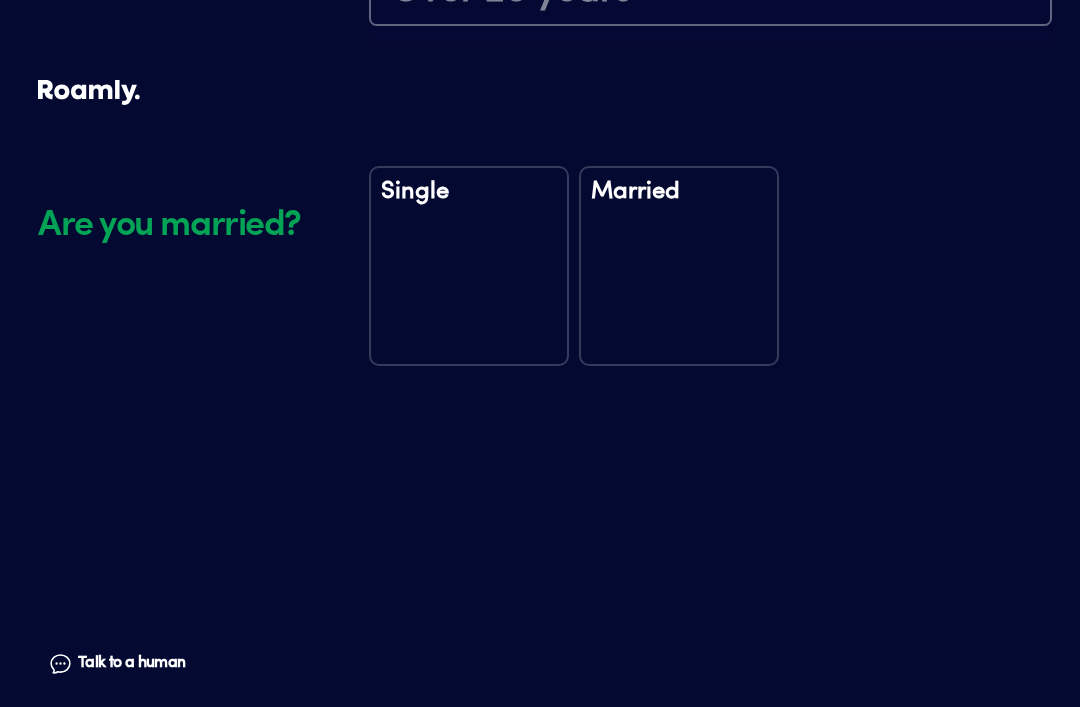 click on "Married" at bounding box center (679, 266) 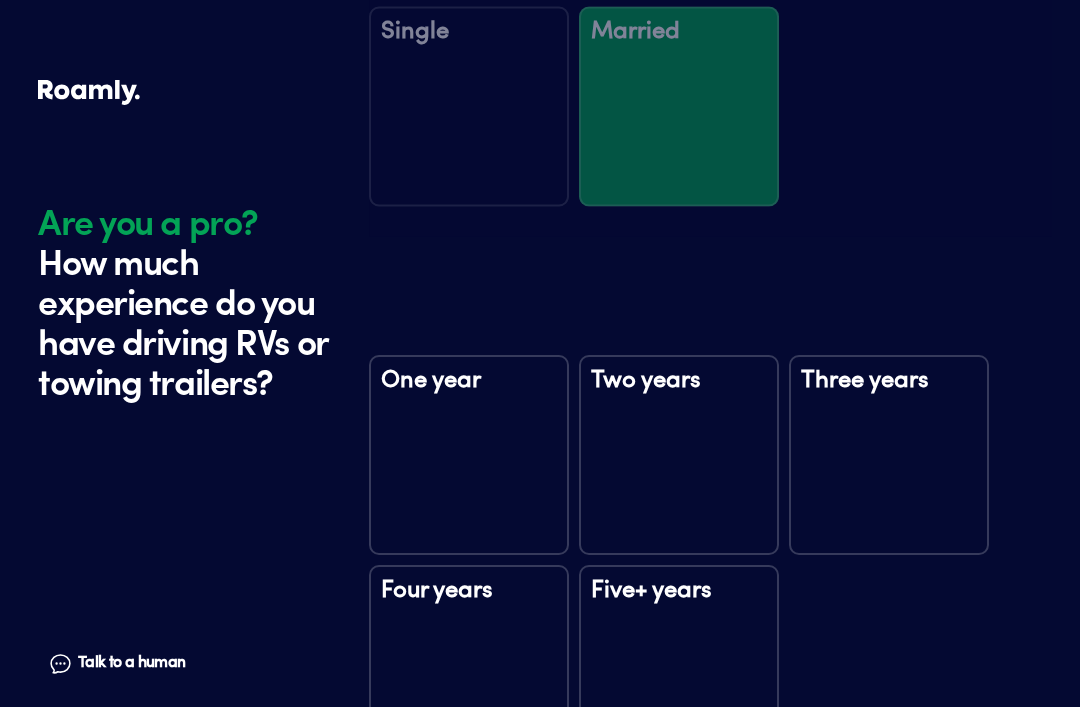 scroll, scrollTop: 3138, scrollLeft: 0, axis: vertical 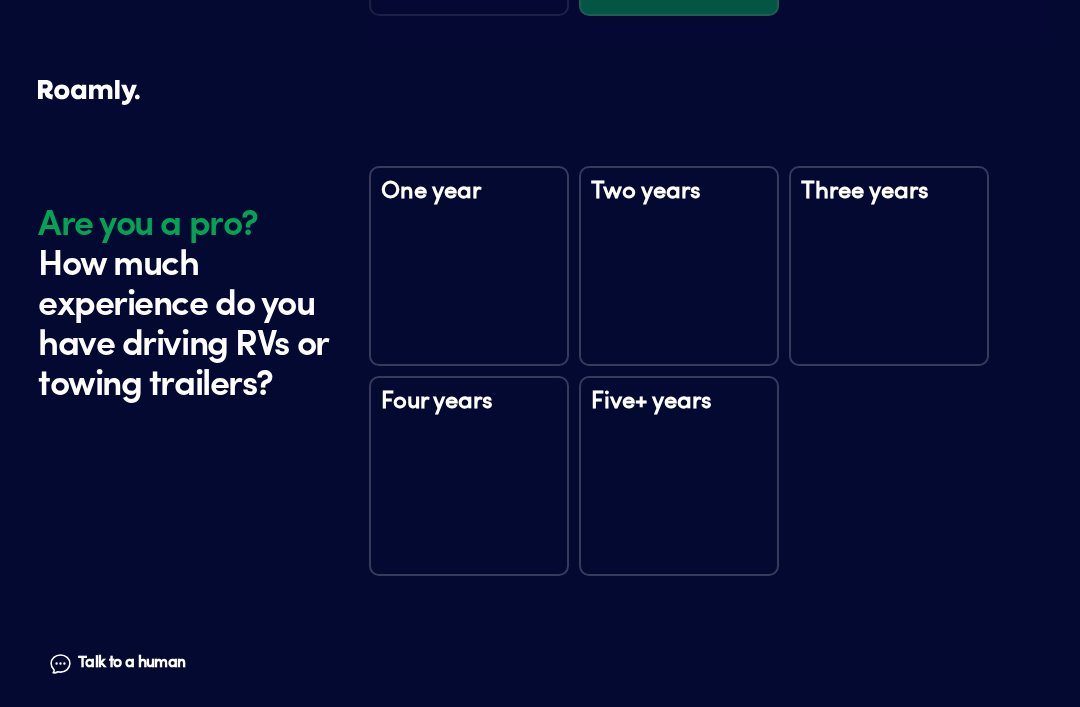 click on "Five+ years" at bounding box center [679, 476] 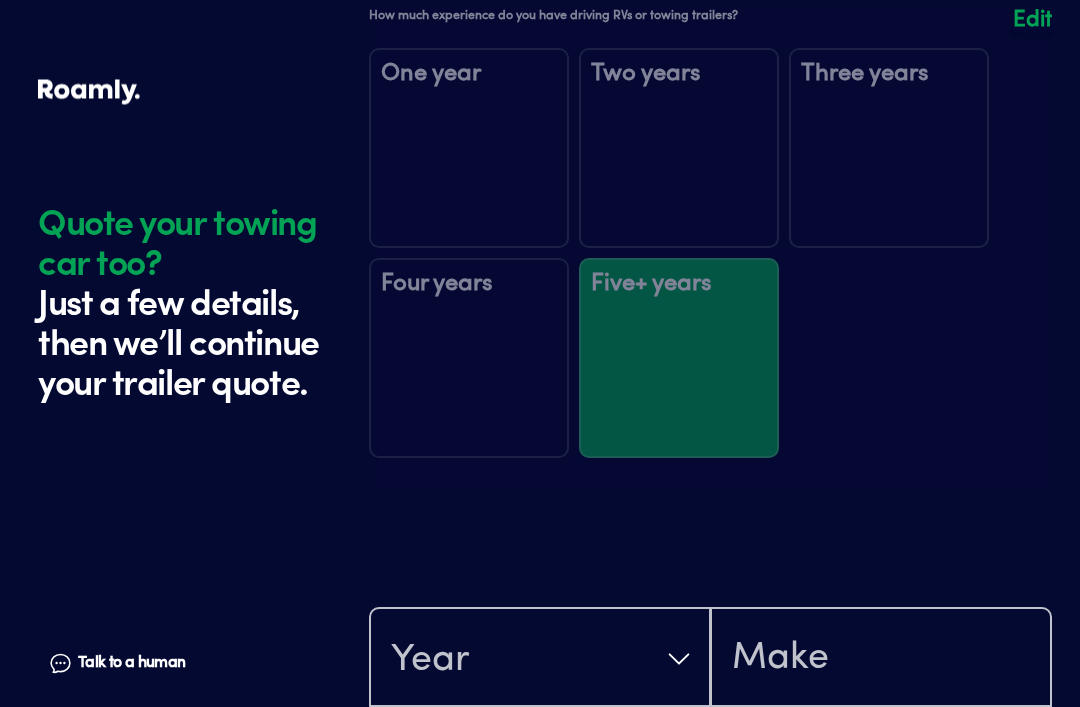 scroll, scrollTop: 3248, scrollLeft: 0, axis: vertical 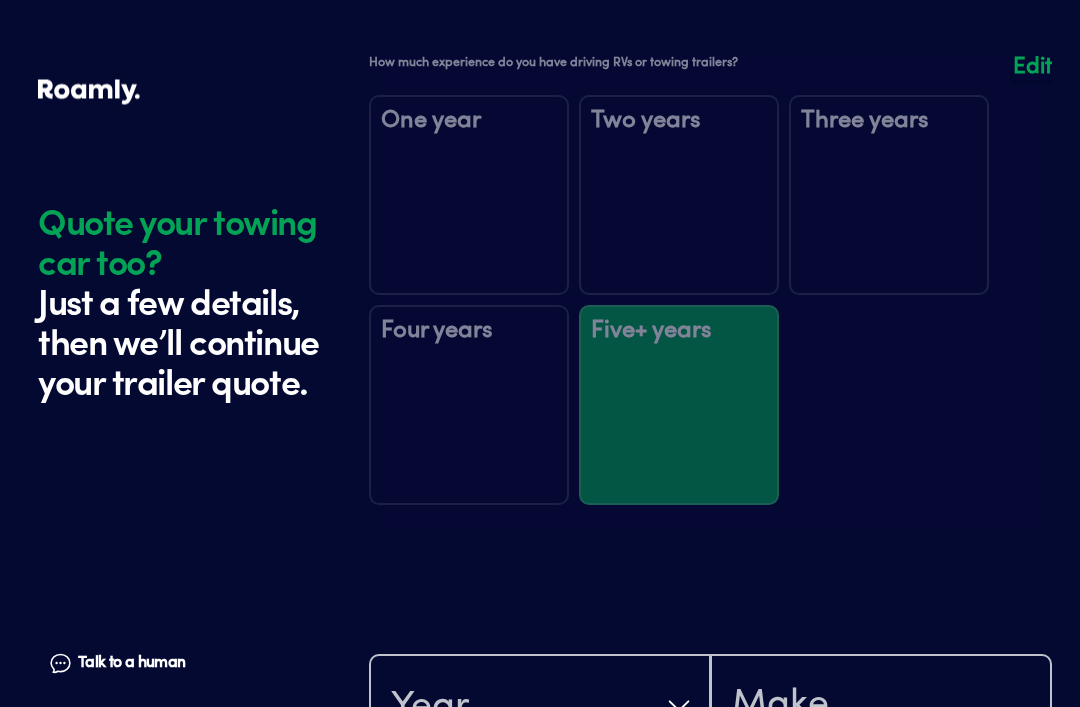 click at bounding box center [710, 296] 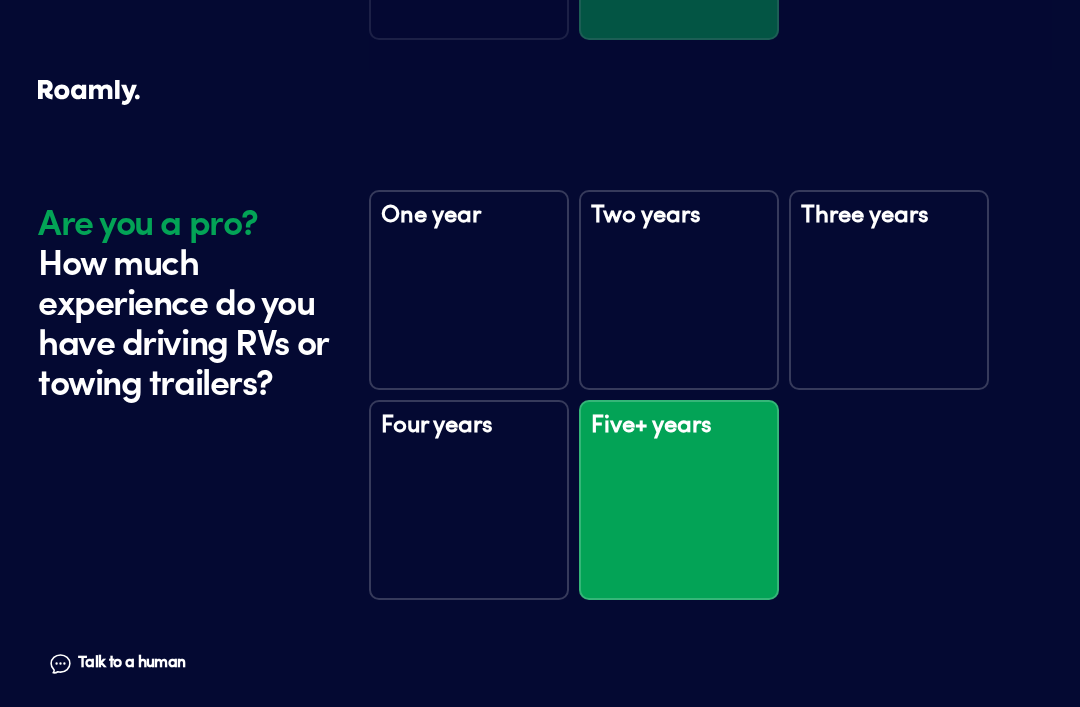 scroll, scrollTop: 3136, scrollLeft: 0, axis: vertical 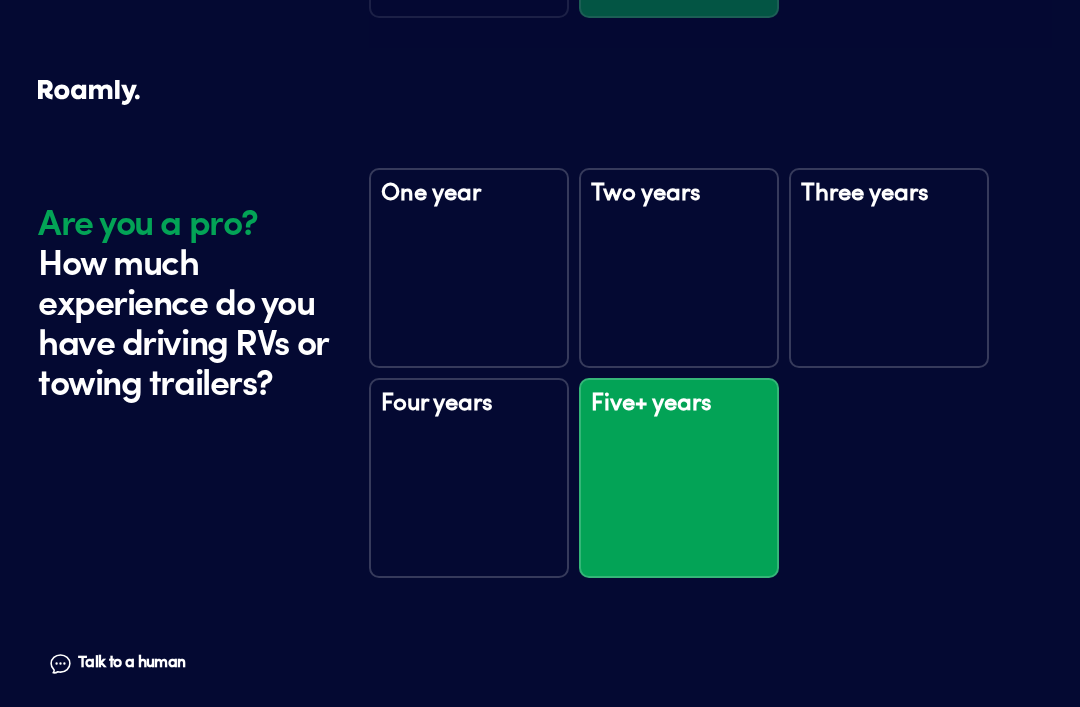 click on "Three years" at bounding box center [889, 268] 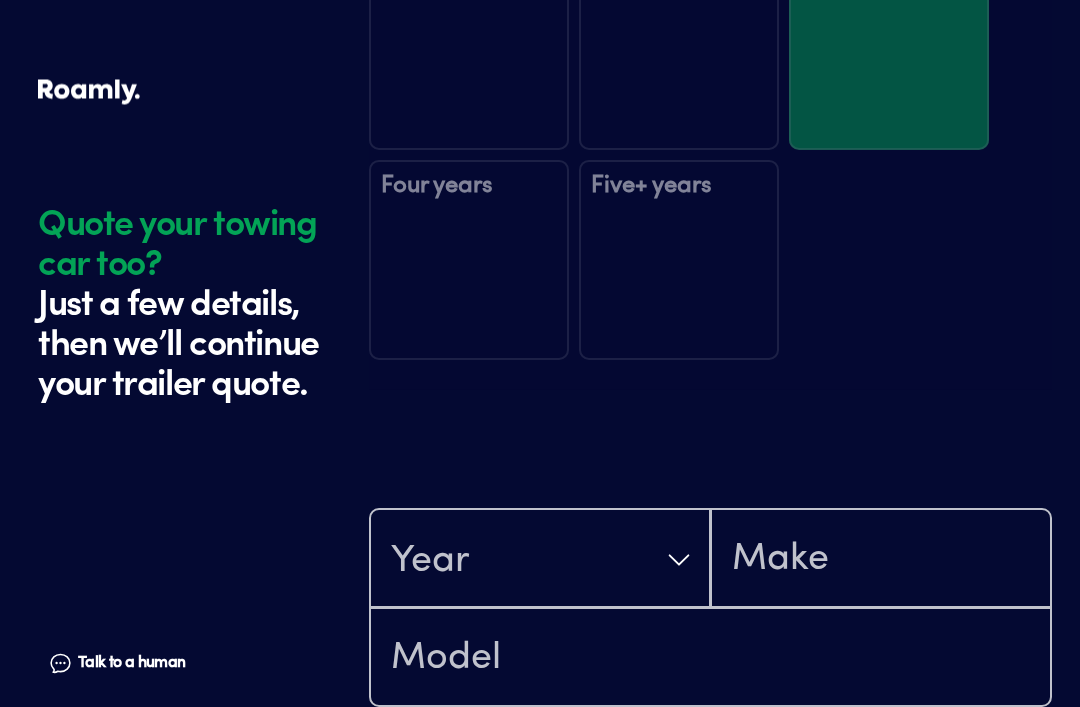 scroll, scrollTop: 3751, scrollLeft: 0, axis: vertical 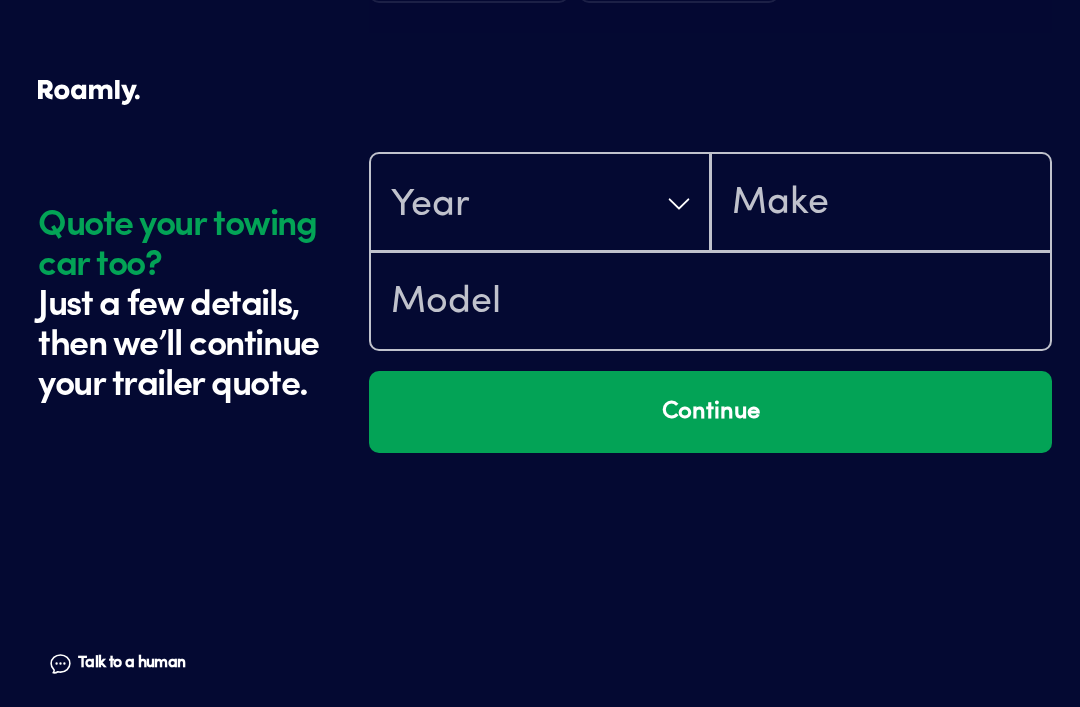 click on "Continue" at bounding box center [710, 412] 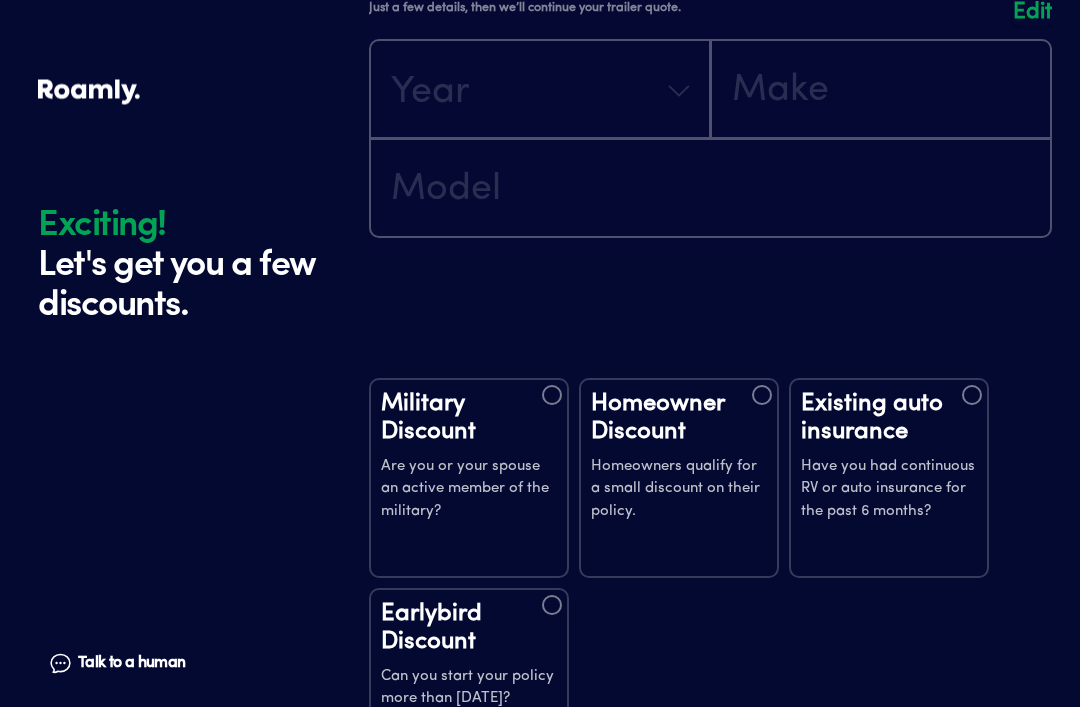 scroll, scrollTop: 4129, scrollLeft: 0, axis: vertical 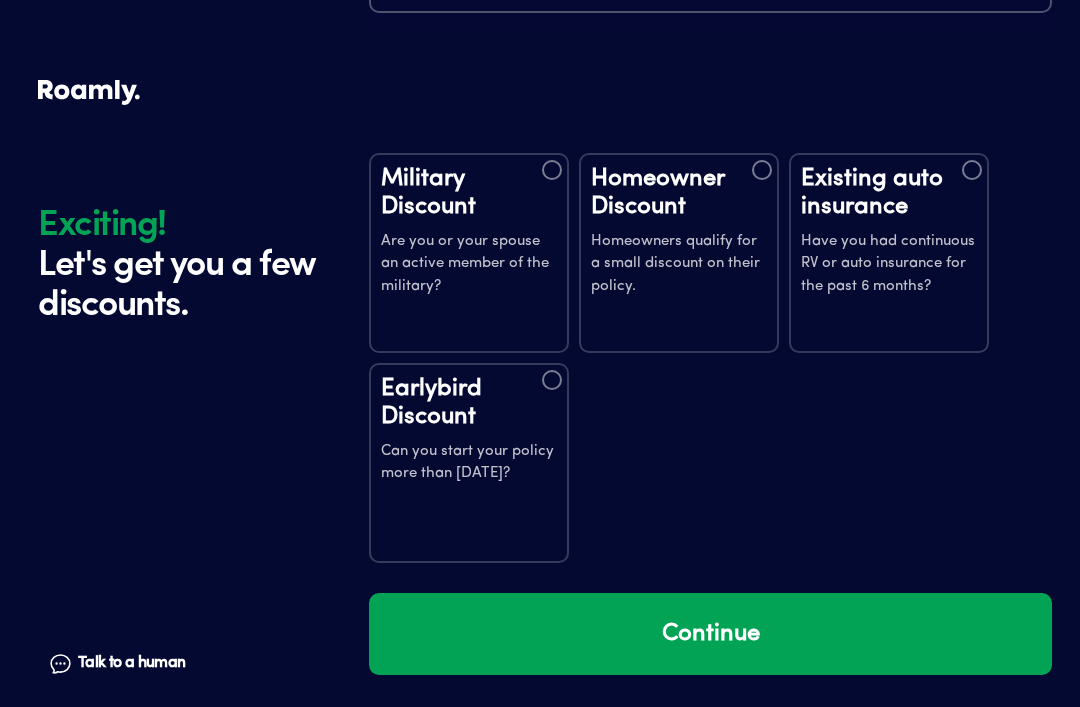click at bounding box center (762, 170) 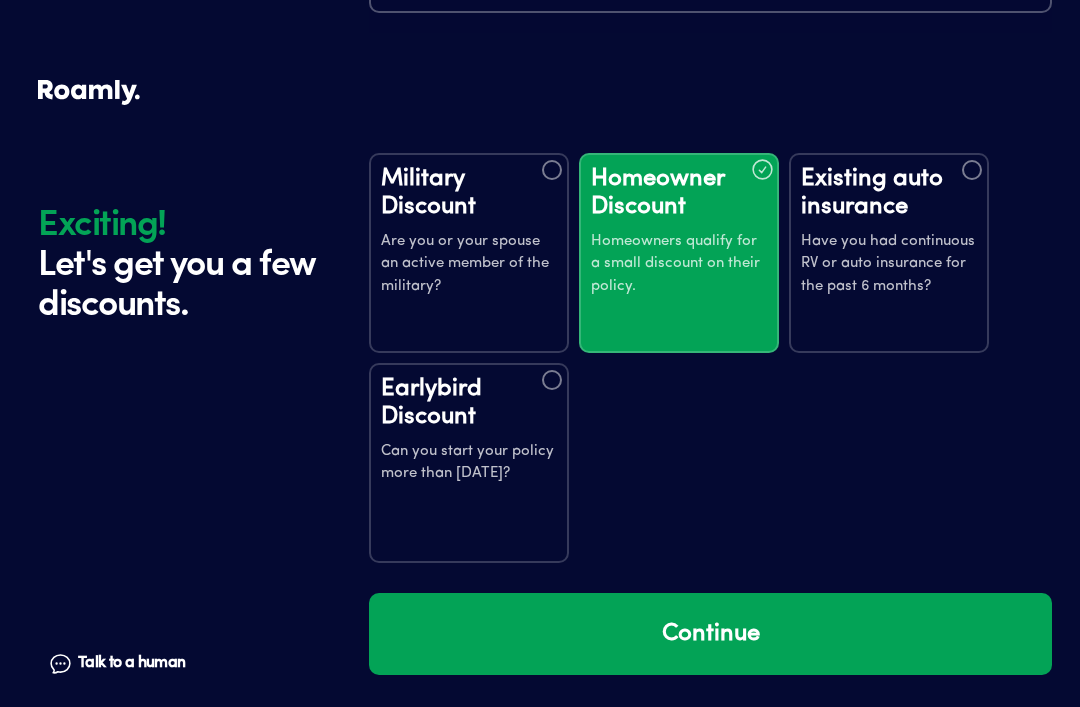 click on "Existing auto insurance" at bounding box center (889, 193) 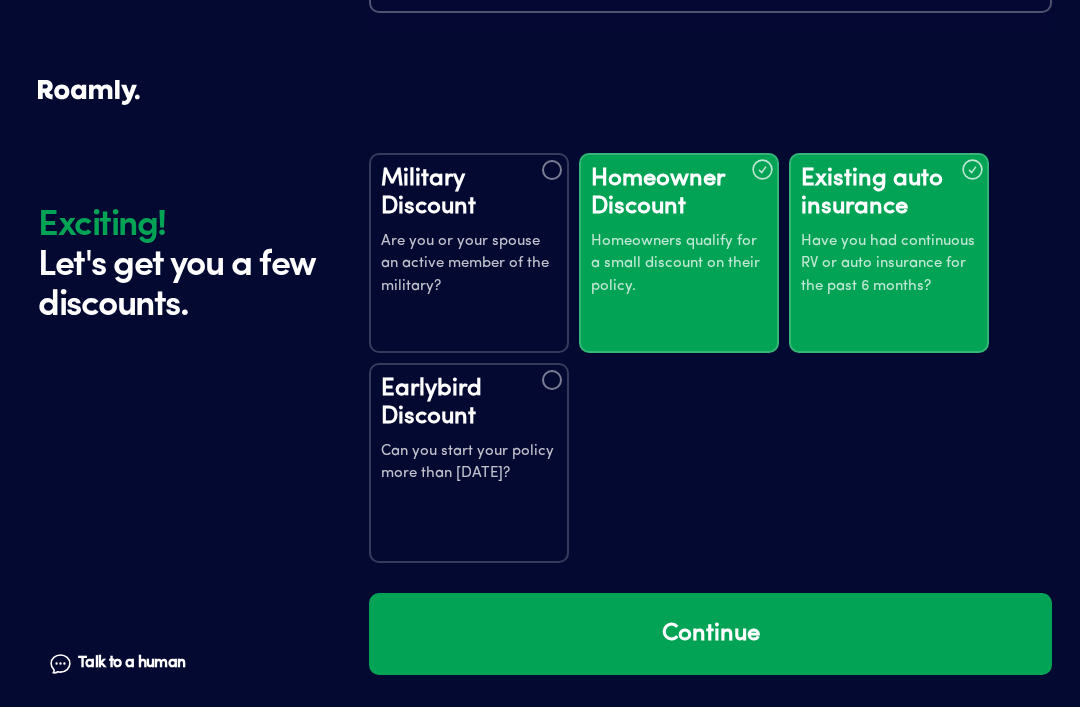 click at bounding box center [552, 380] 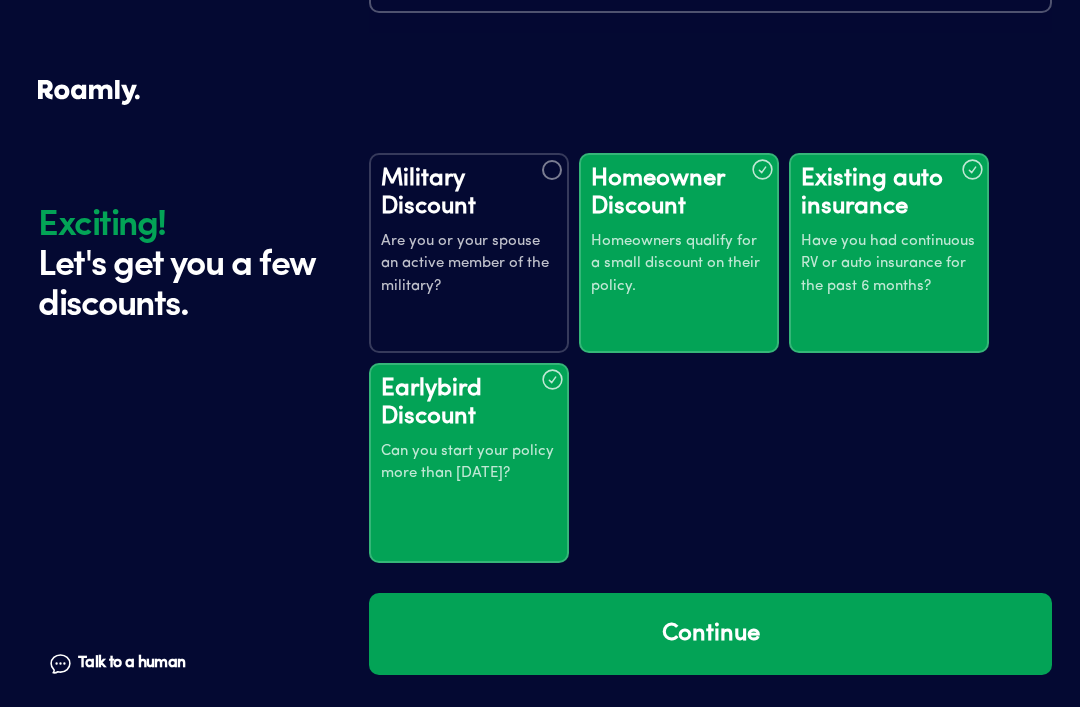 click on "Continue" at bounding box center (710, 634) 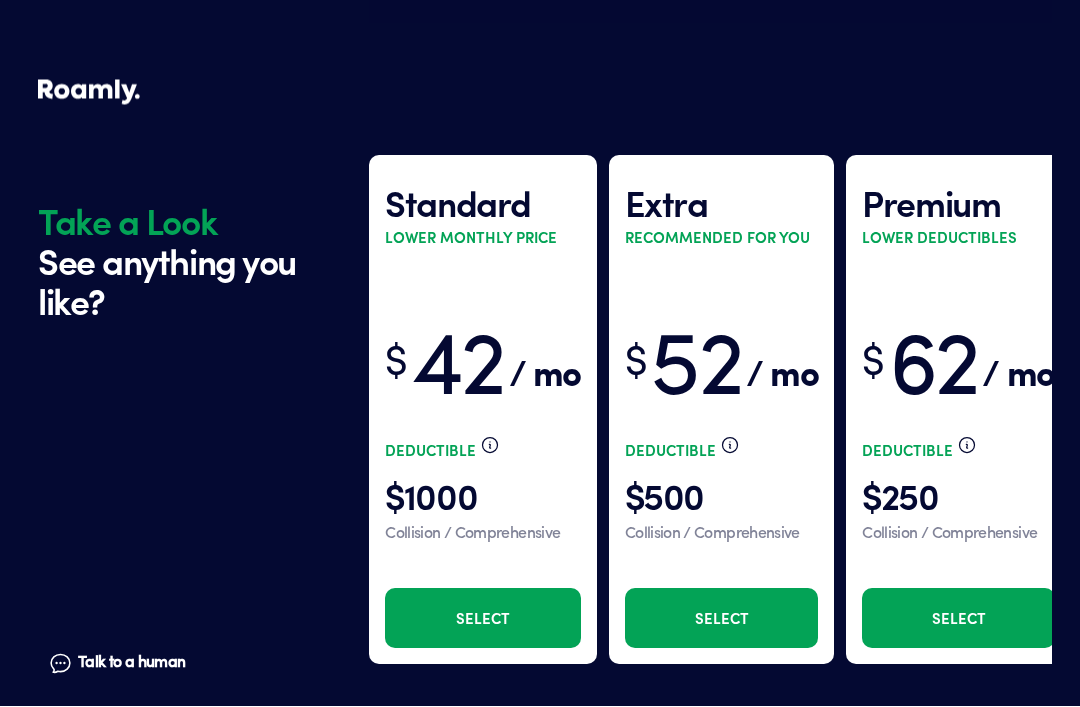 scroll, scrollTop: 4751, scrollLeft: 0, axis: vertical 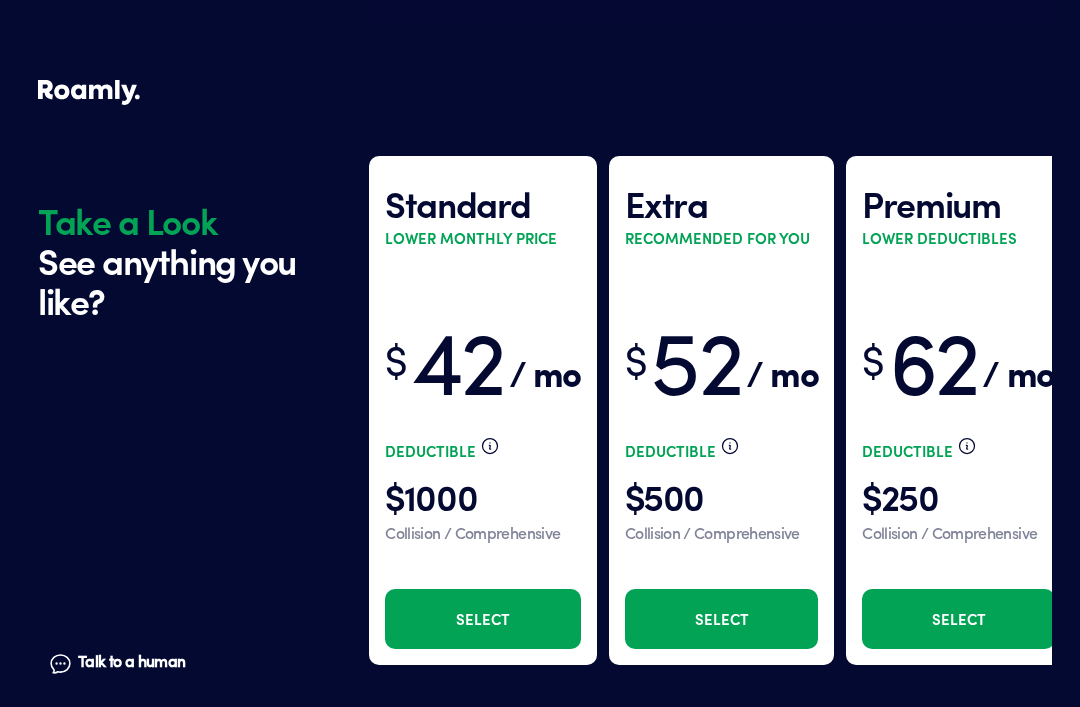 click on "Select" at bounding box center [721, 619] 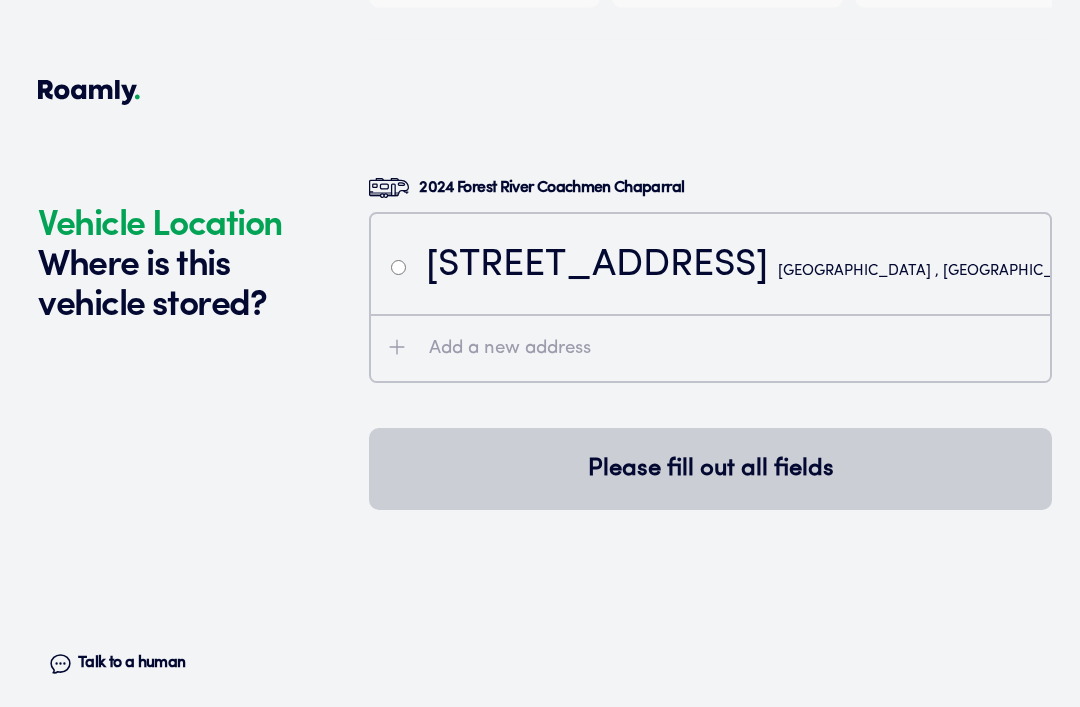 scroll, scrollTop: 5472, scrollLeft: 0, axis: vertical 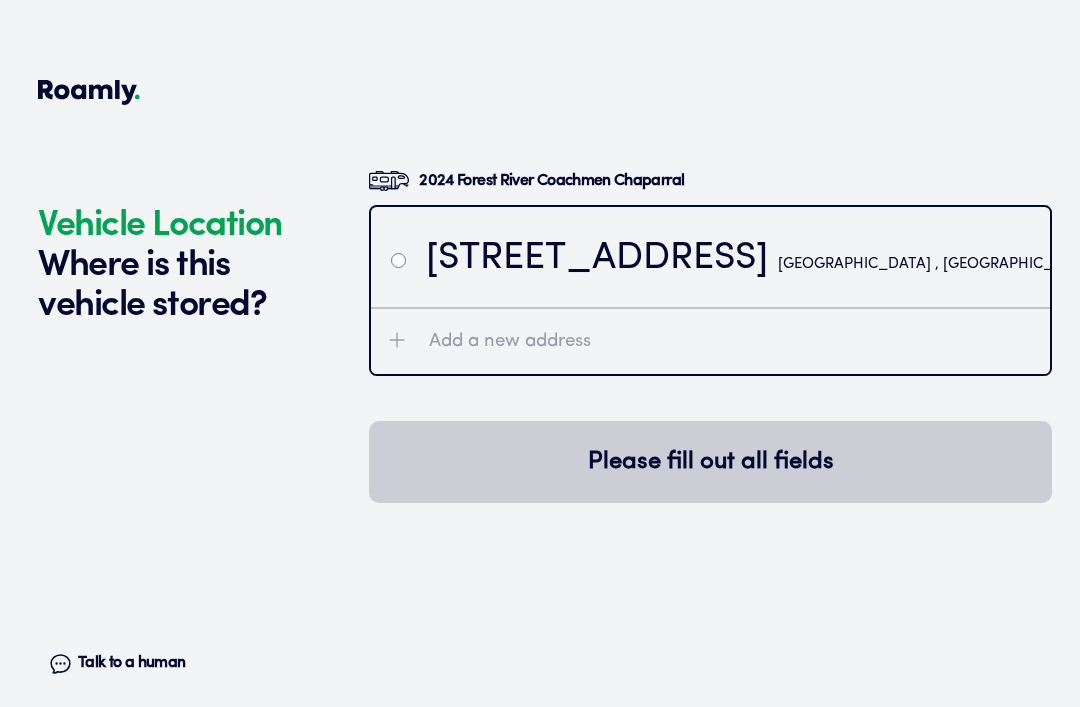 click at bounding box center (398, 260) 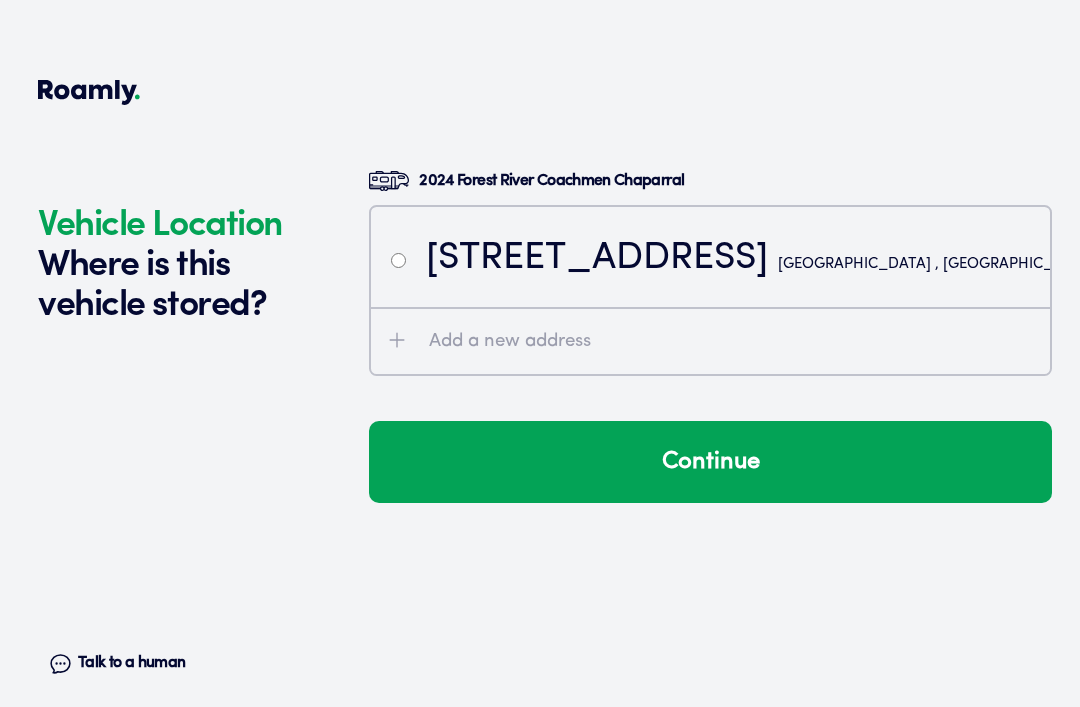 click on "Continue" at bounding box center (710, 462) 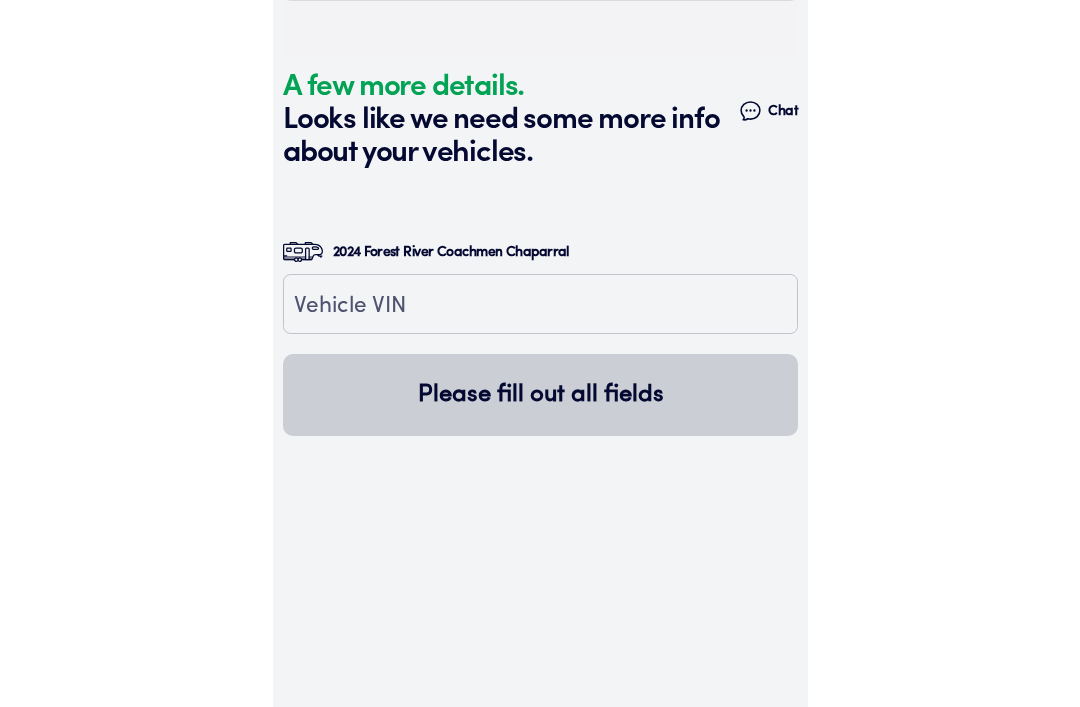 scroll, scrollTop: 5911, scrollLeft: 0, axis: vertical 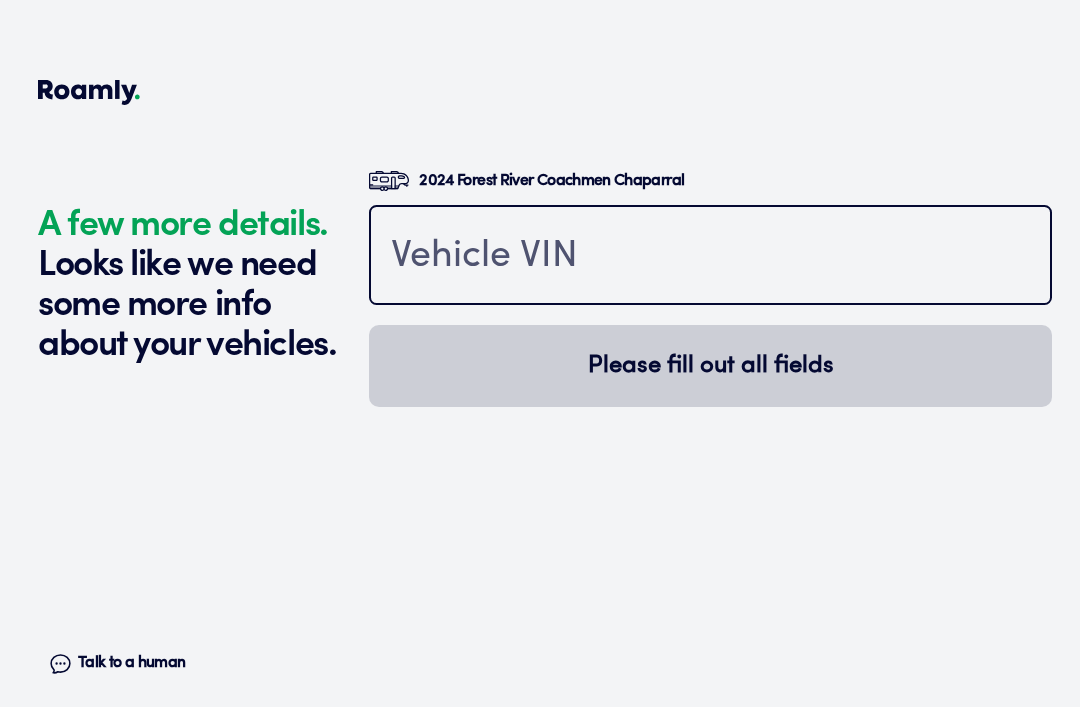 click at bounding box center [710, 257] 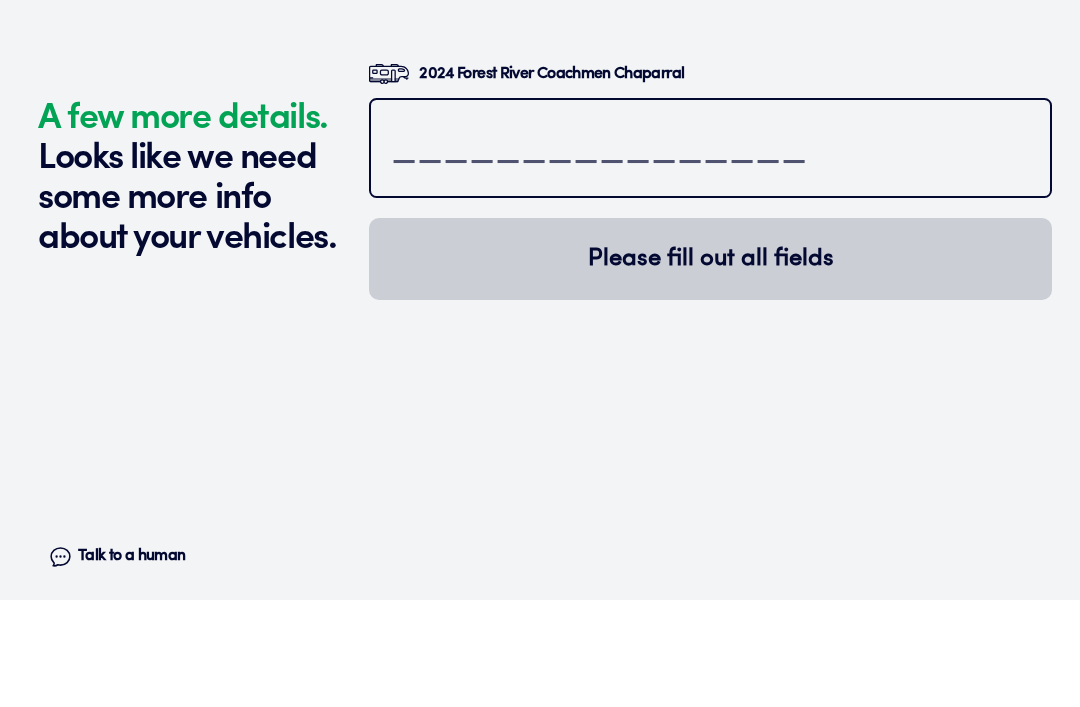 paste on "[US_VEHICLE_IDENTIFICATION_NUMBER]" 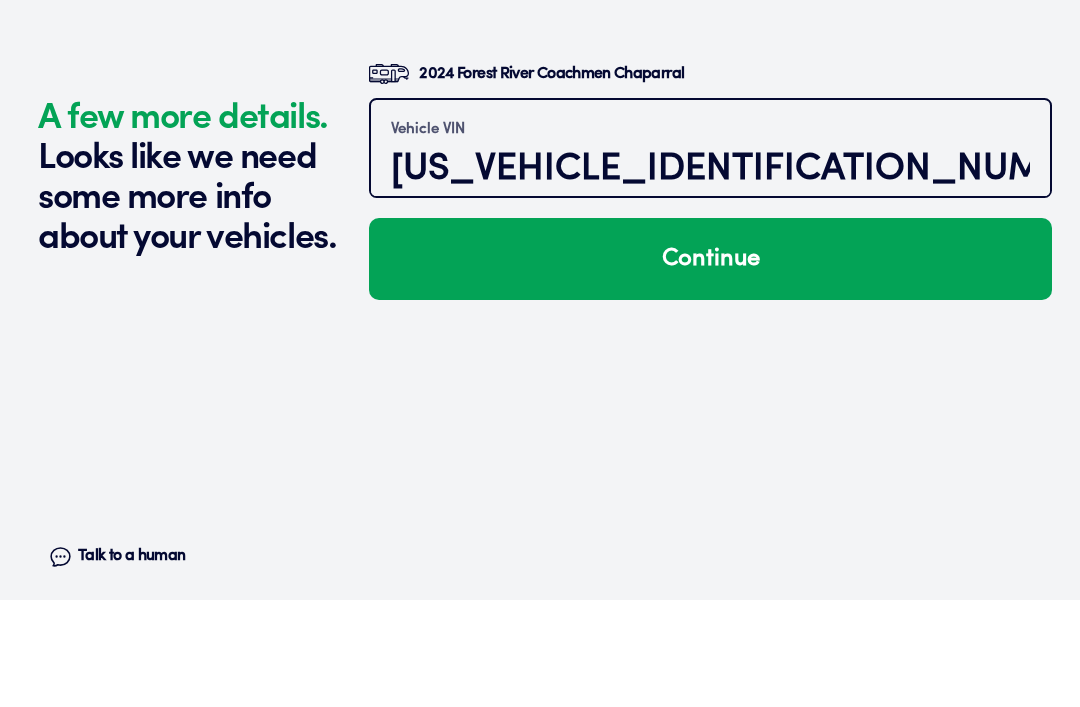 type on "[US_VEHICLE_IDENTIFICATION_NUMBER]" 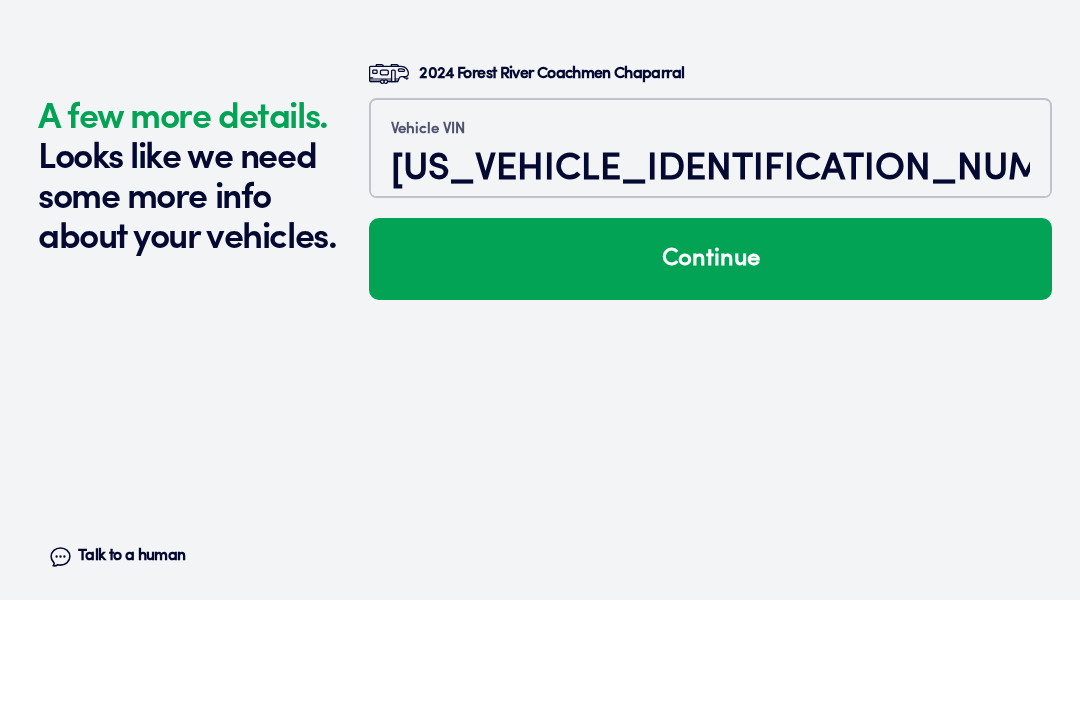 click on "Continue" at bounding box center (710, 366) 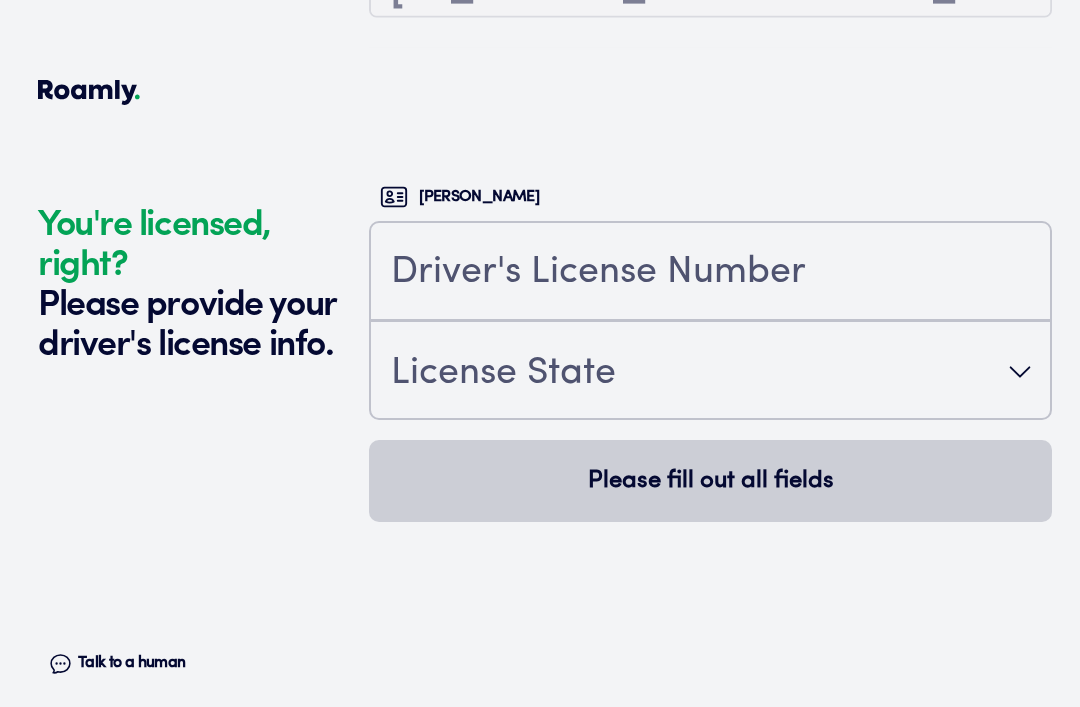 scroll, scrollTop: 6254, scrollLeft: 0, axis: vertical 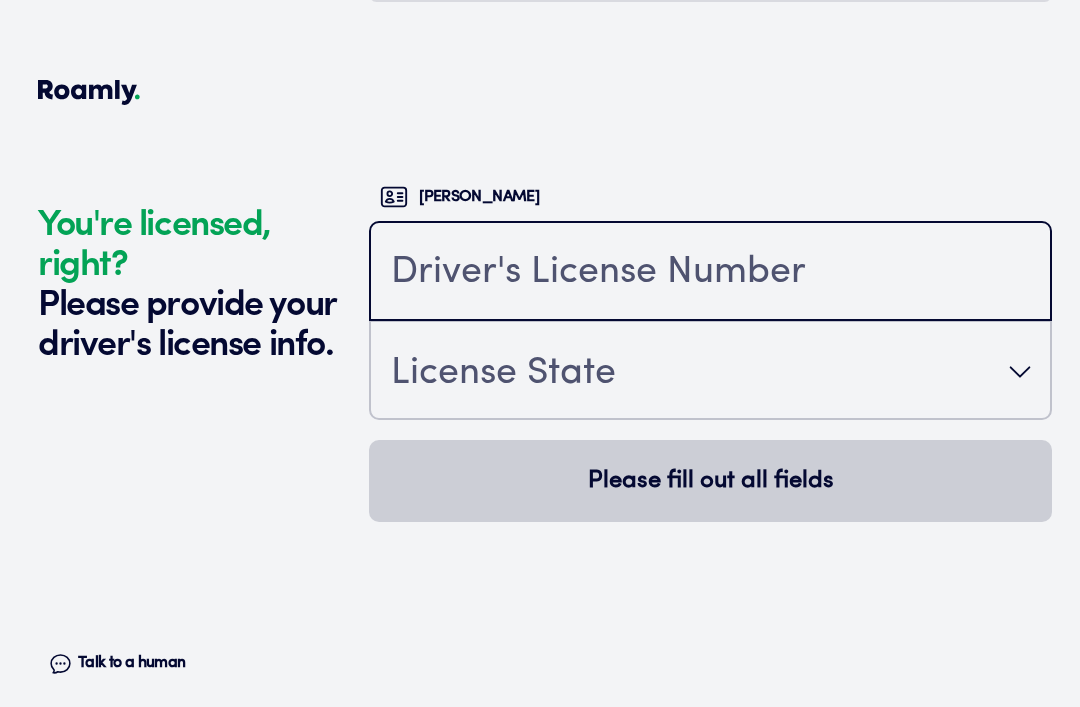 click at bounding box center [710, 273] 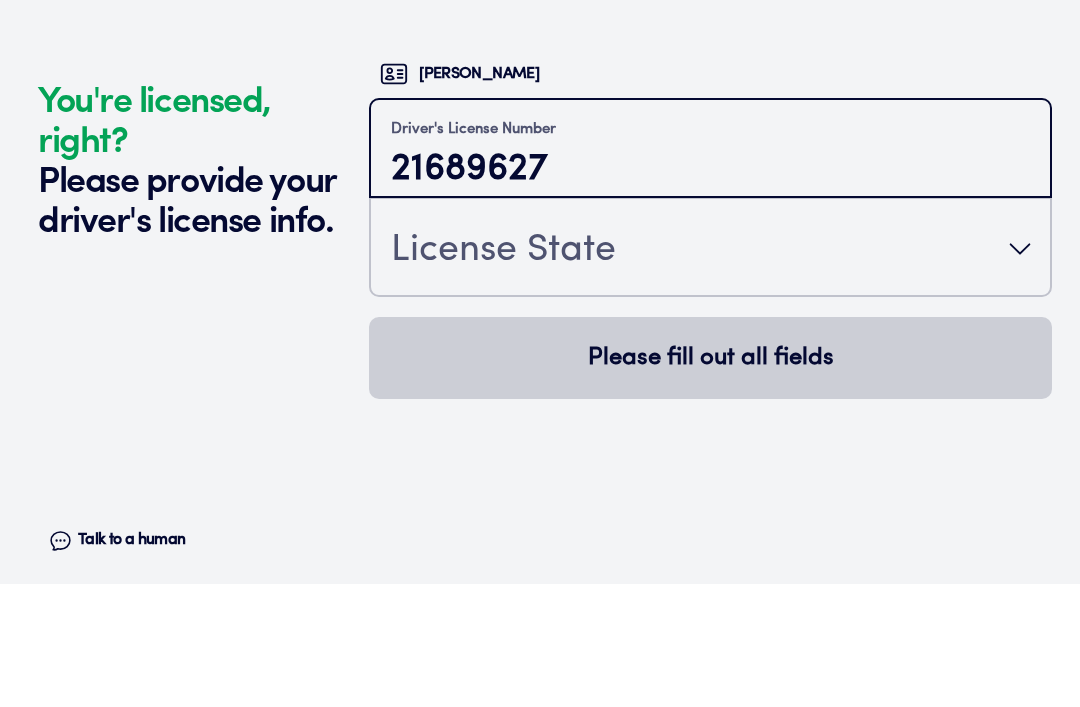 type on "21689627" 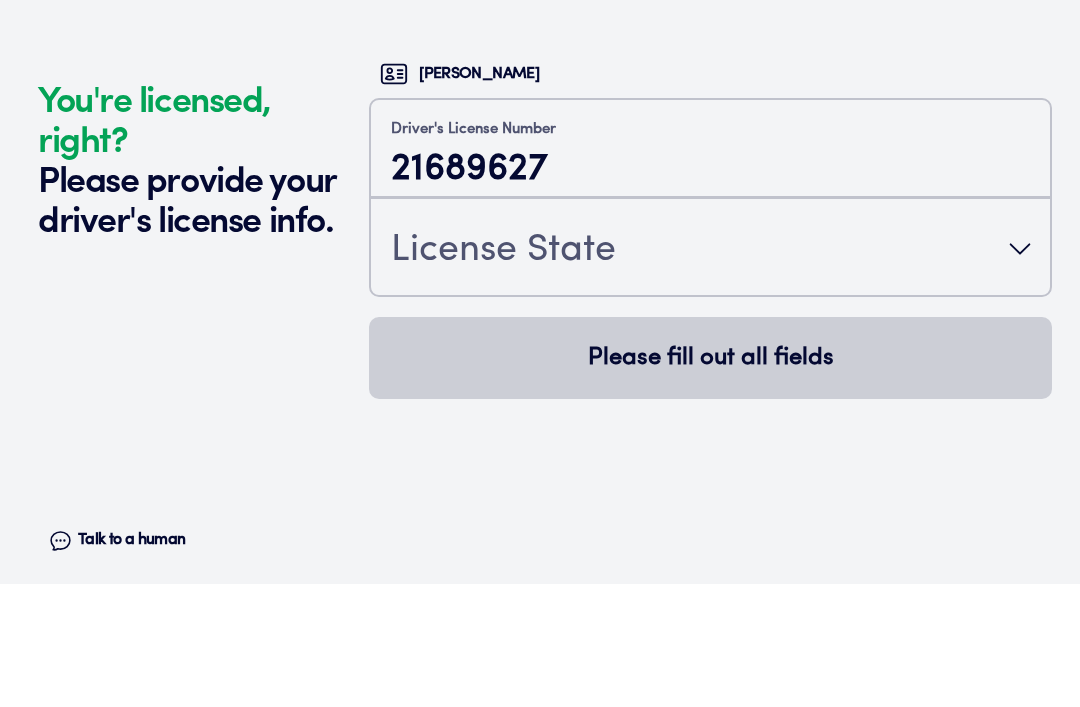 click on "License State" at bounding box center (503, 374) 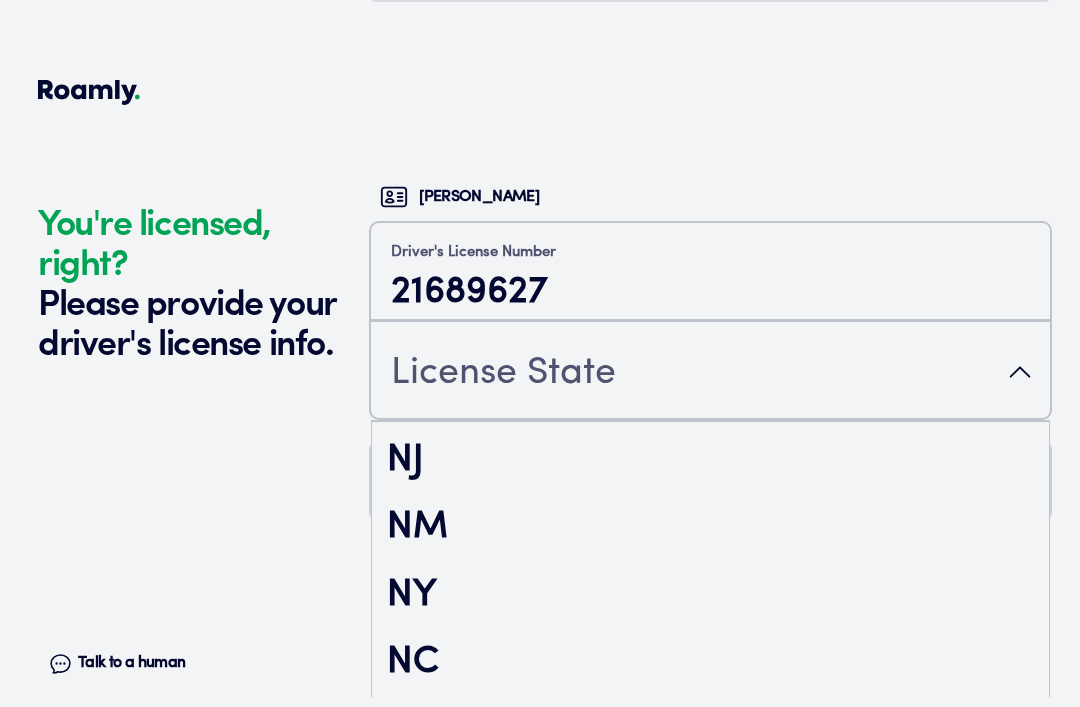 scroll, scrollTop: 2325, scrollLeft: 0, axis: vertical 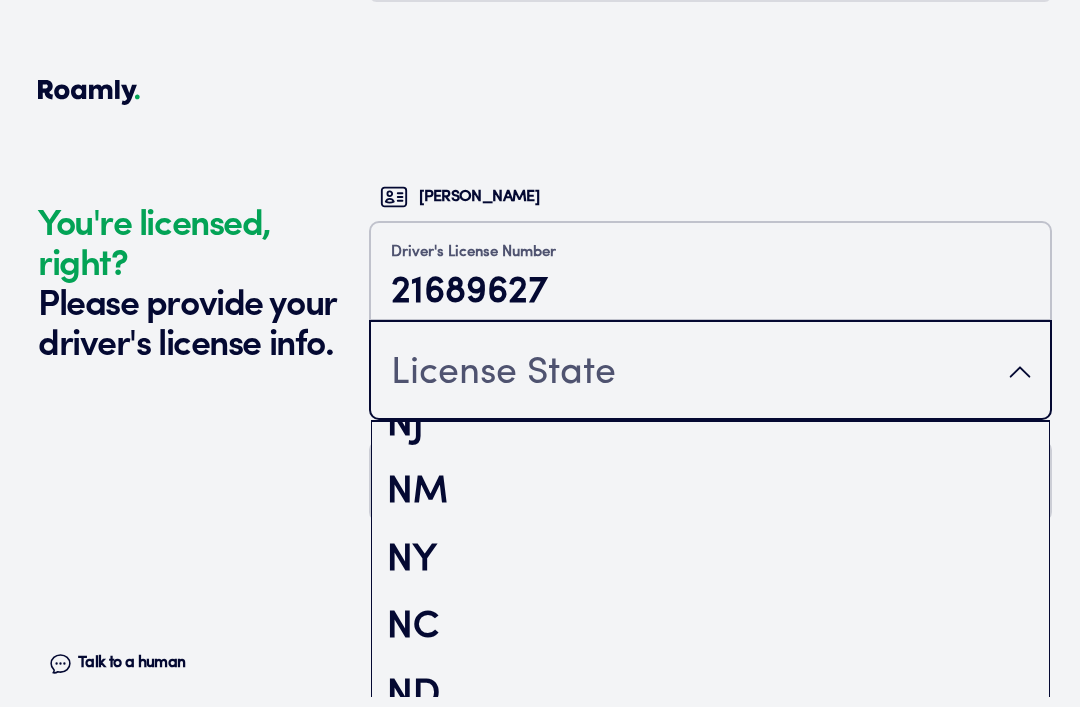 click on "NC" at bounding box center (710, 628) 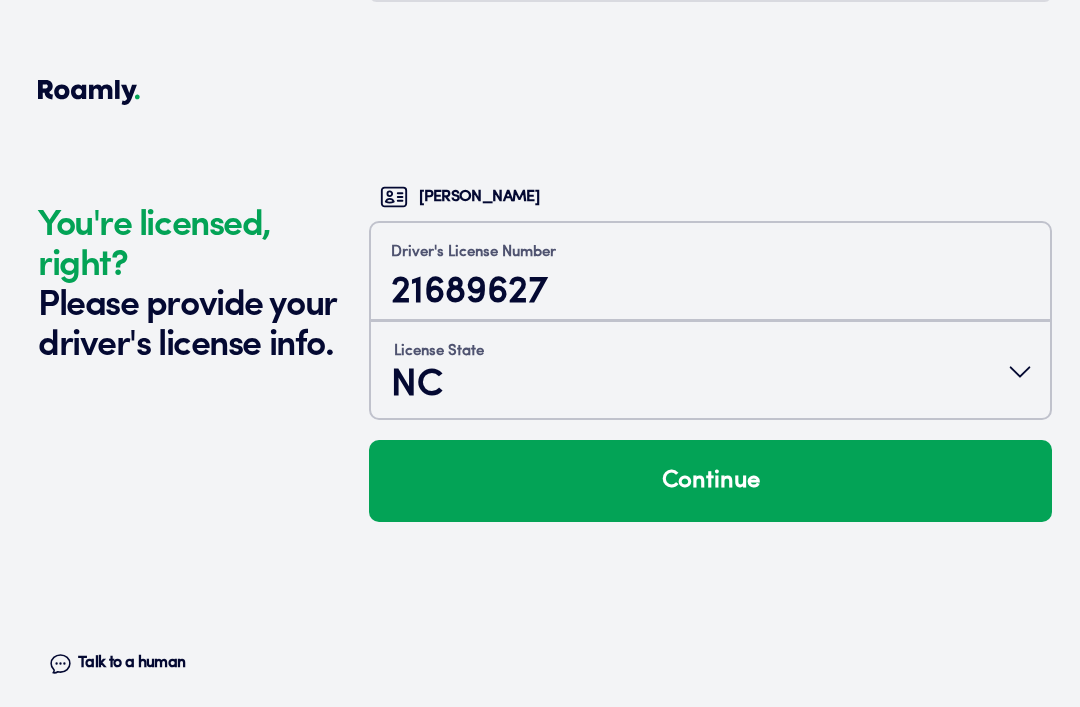click on "Continue" at bounding box center [710, 481] 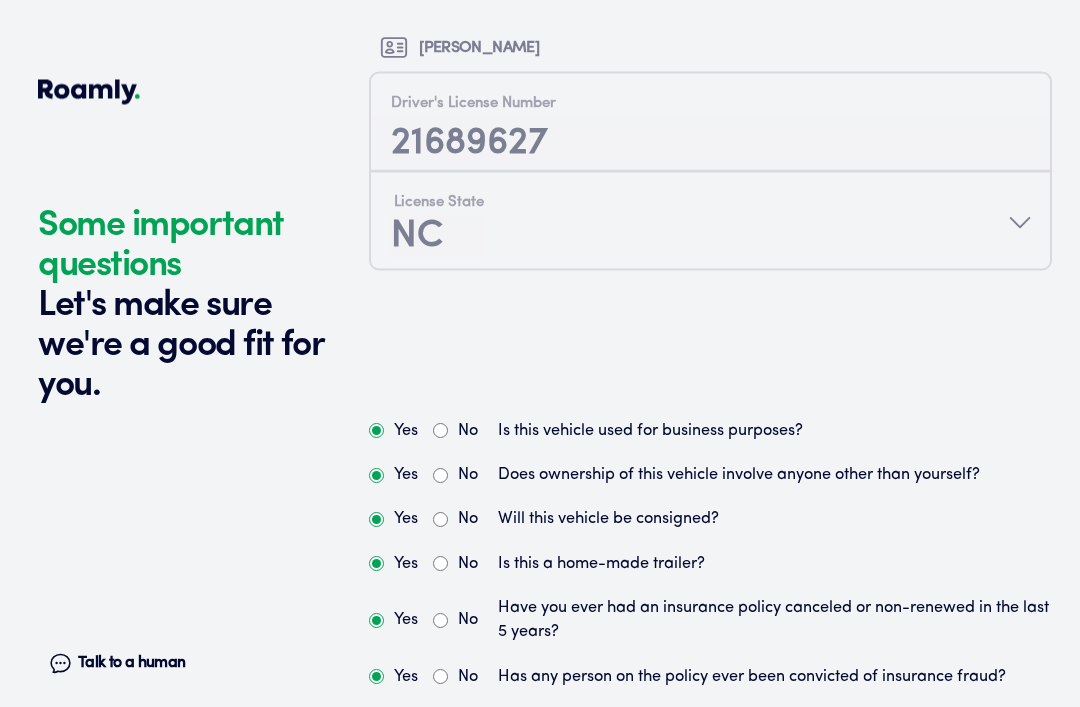scroll, scrollTop: 6723, scrollLeft: 0, axis: vertical 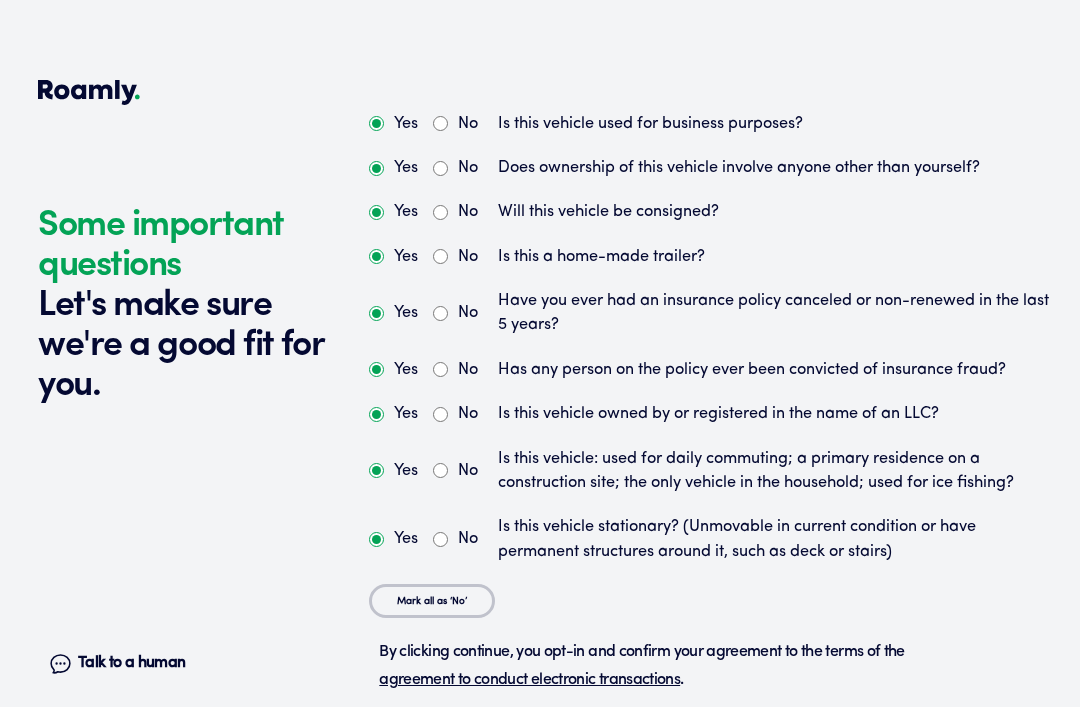 click on "No" at bounding box center (440, 123) 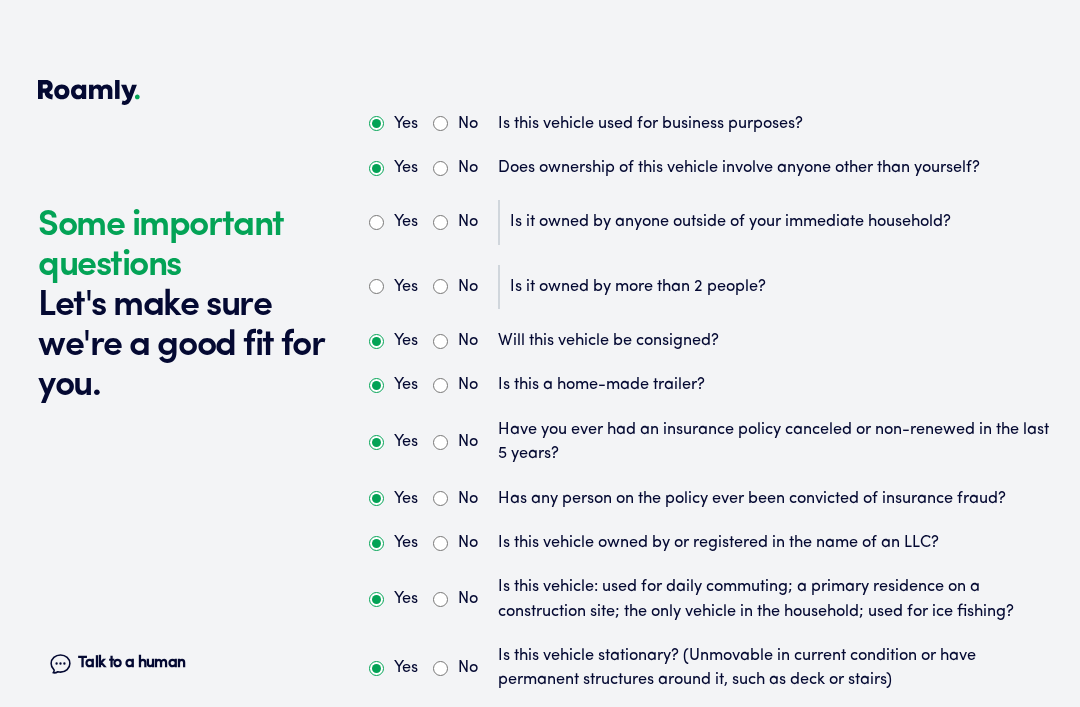 click on "No" at bounding box center [440, 222] 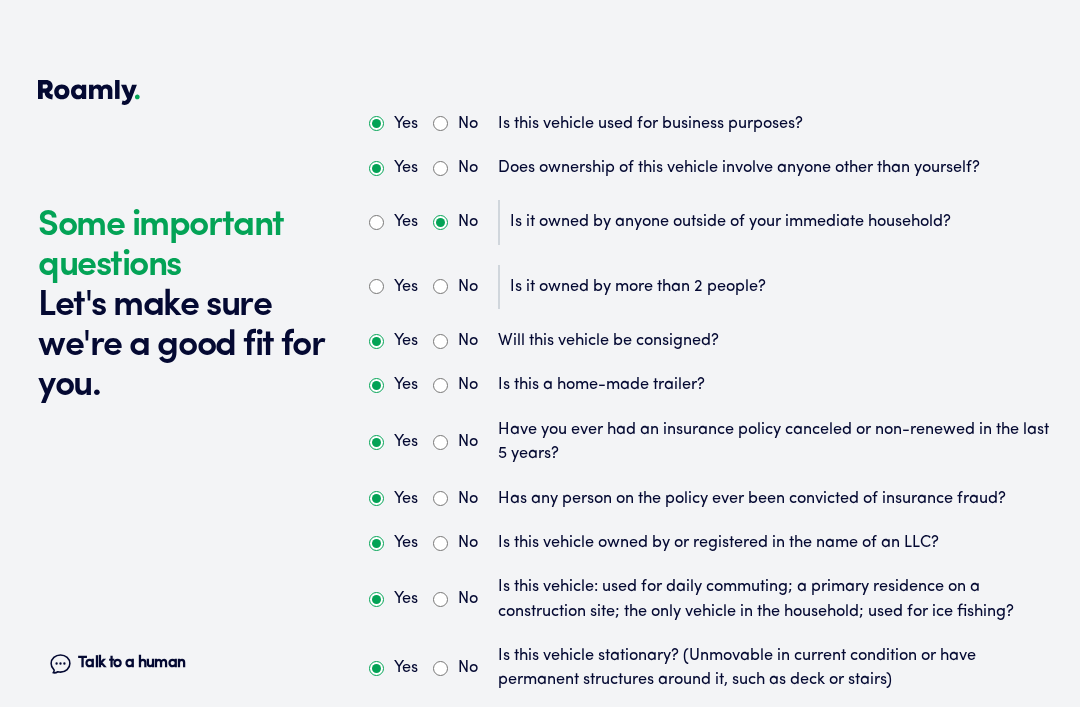 radio on "true" 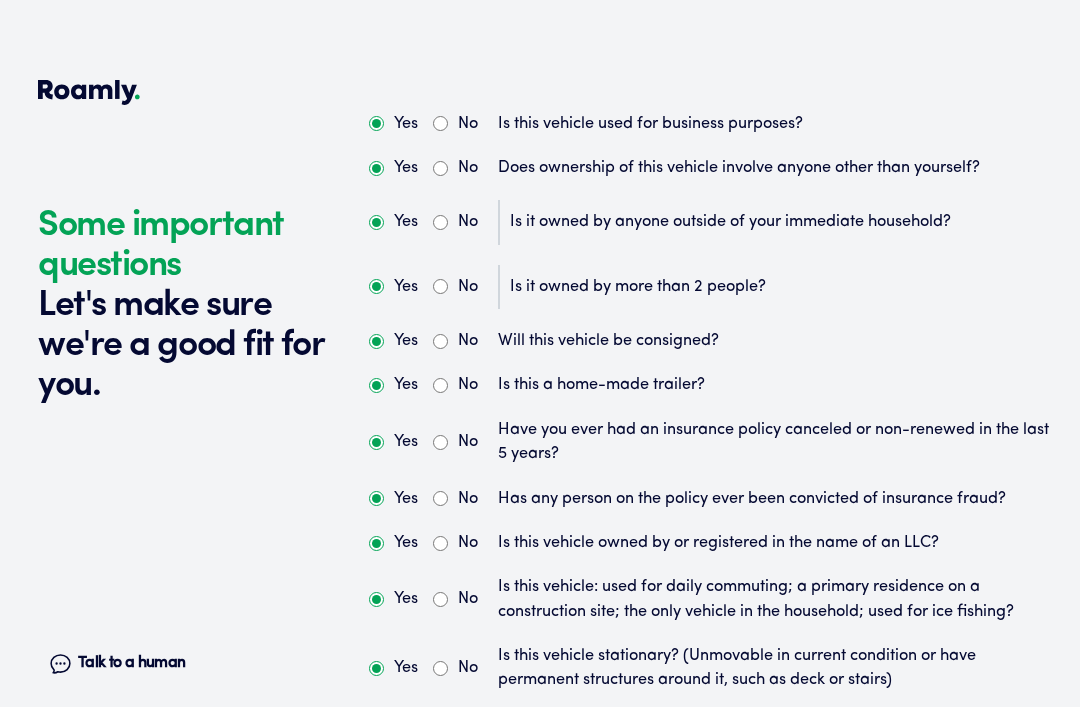 click on "No" at bounding box center [455, 287] 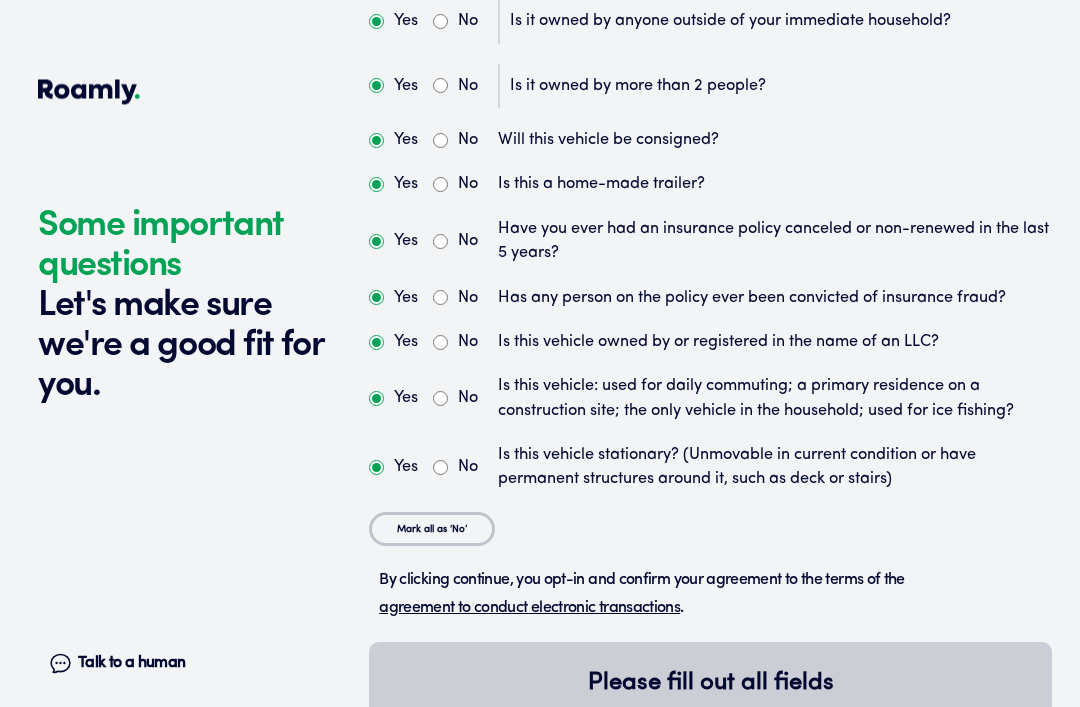scroll, scrollTop: 6929, scrollLeft: 0, axis: vertical 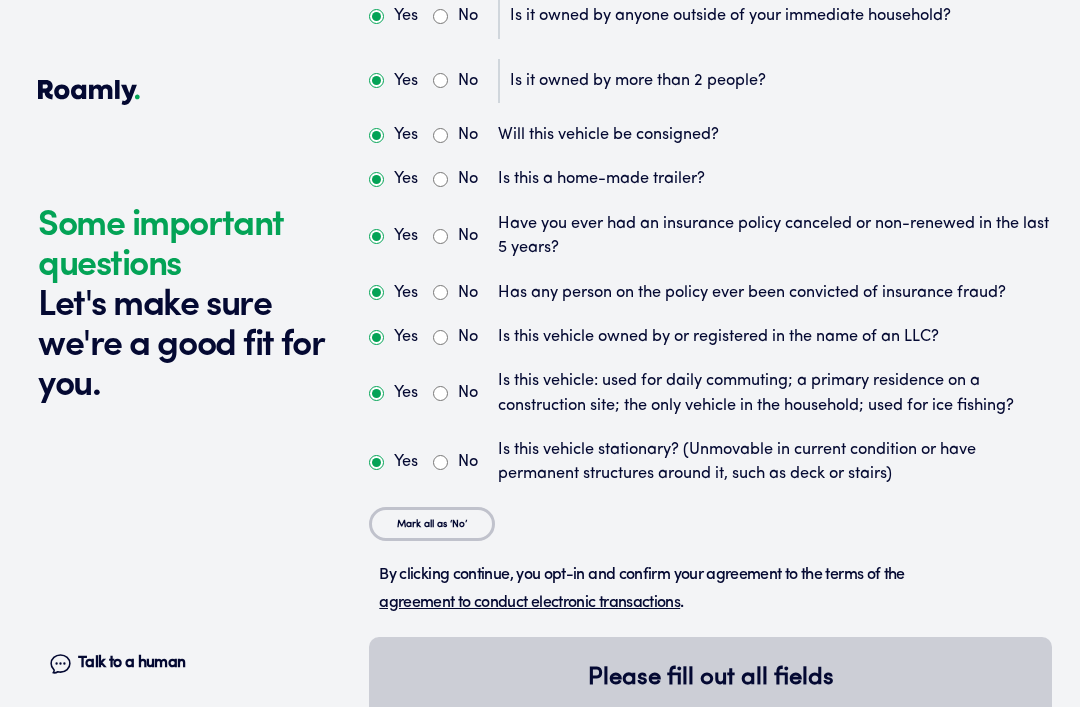 click on "No" at bounding box center [440, 292] 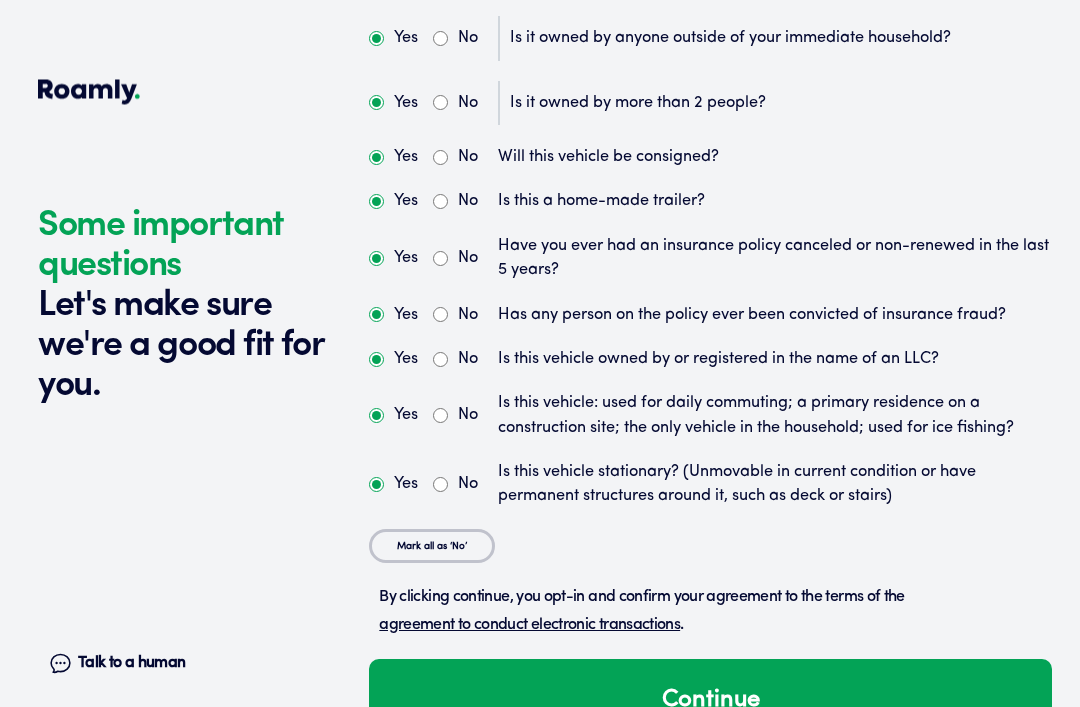 scroll, scrollTop: 6929, scrollLeft: 0, axis: vertical 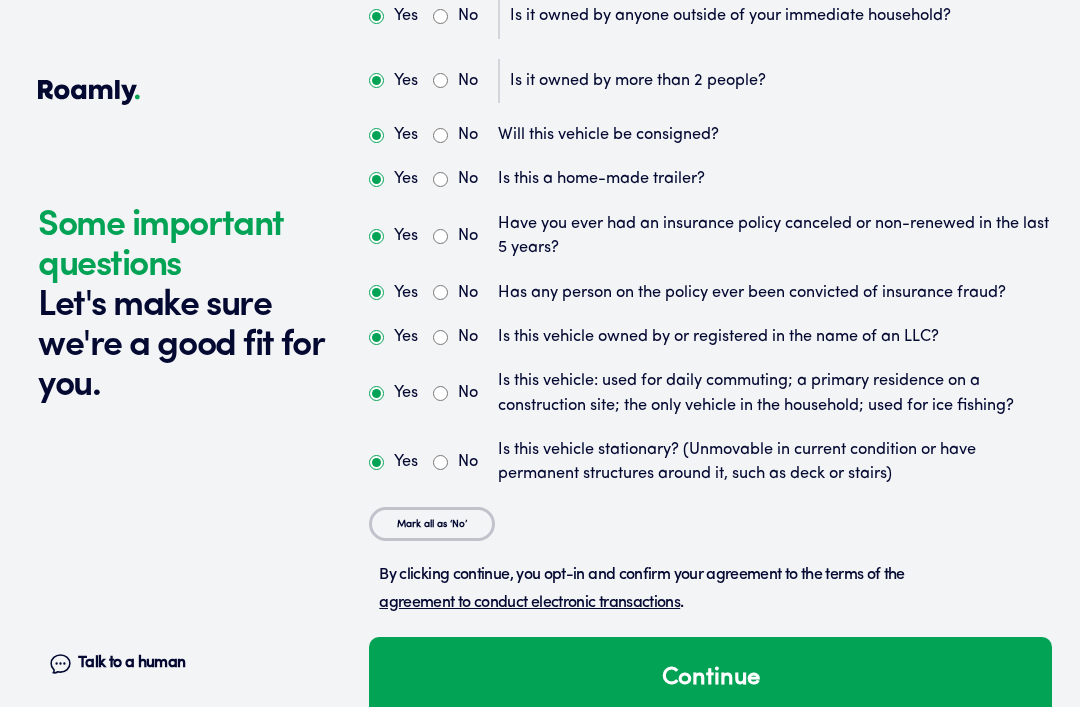 click on "Continue" at bounding box center (710, 678) 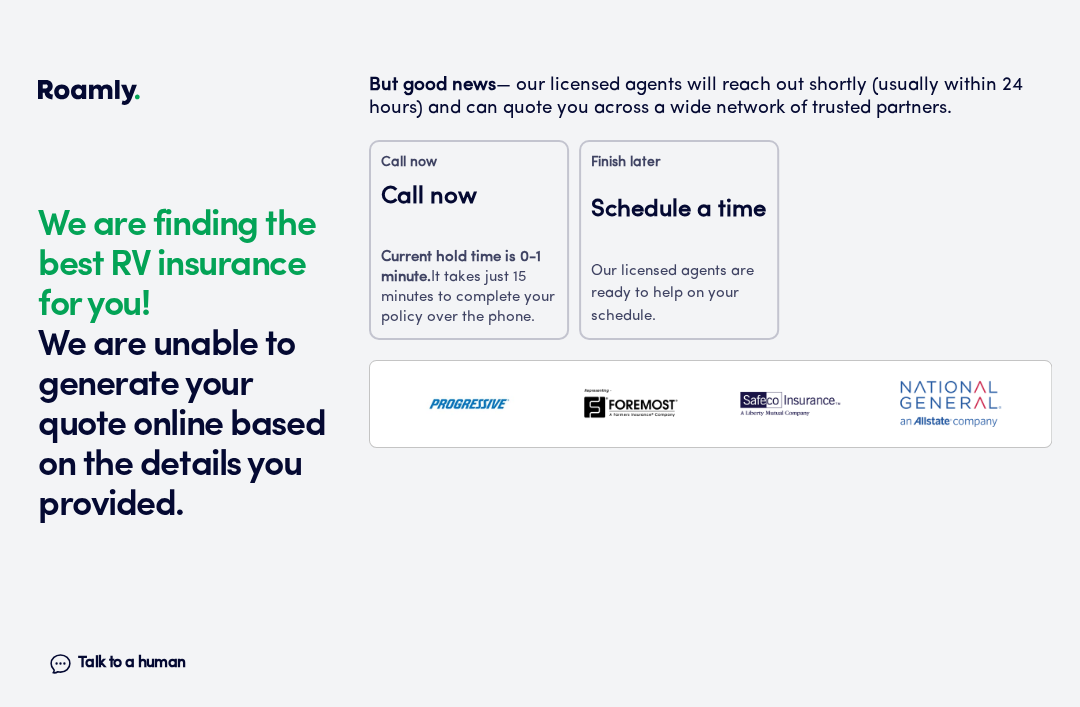 scroll, scrollTop: 0, scrollLeft: 0, axis: both 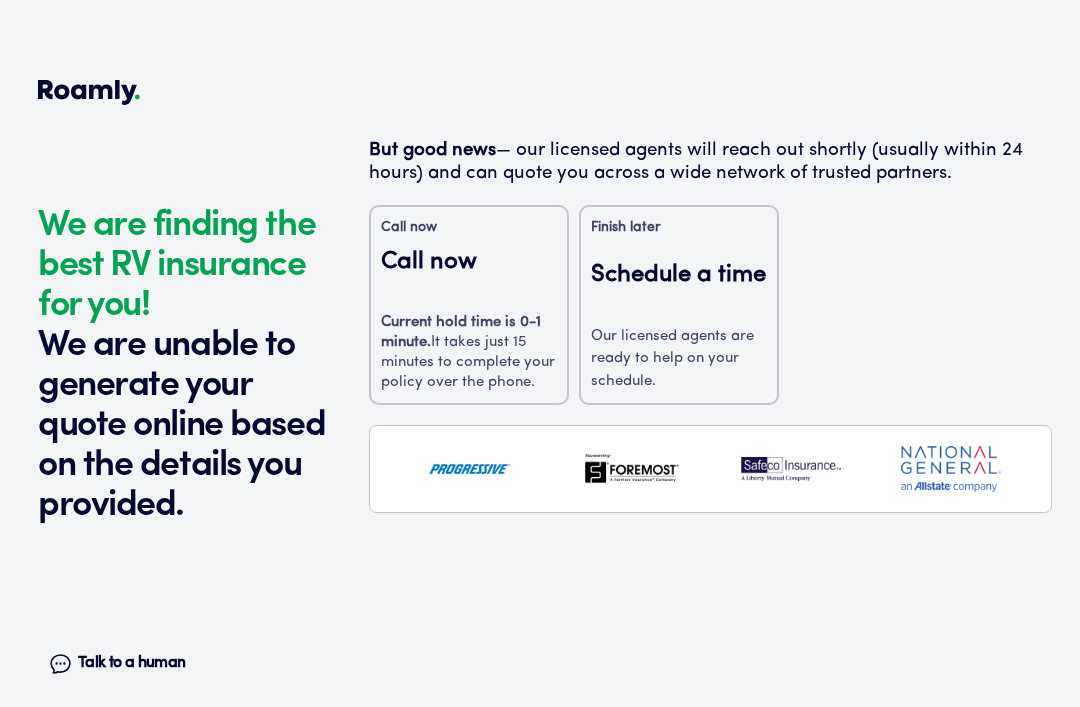 click on "Current hold time is 0-1 minute. It takes just 15 minutes to complete your policy over the phone." at bounding box center (469, 353) 